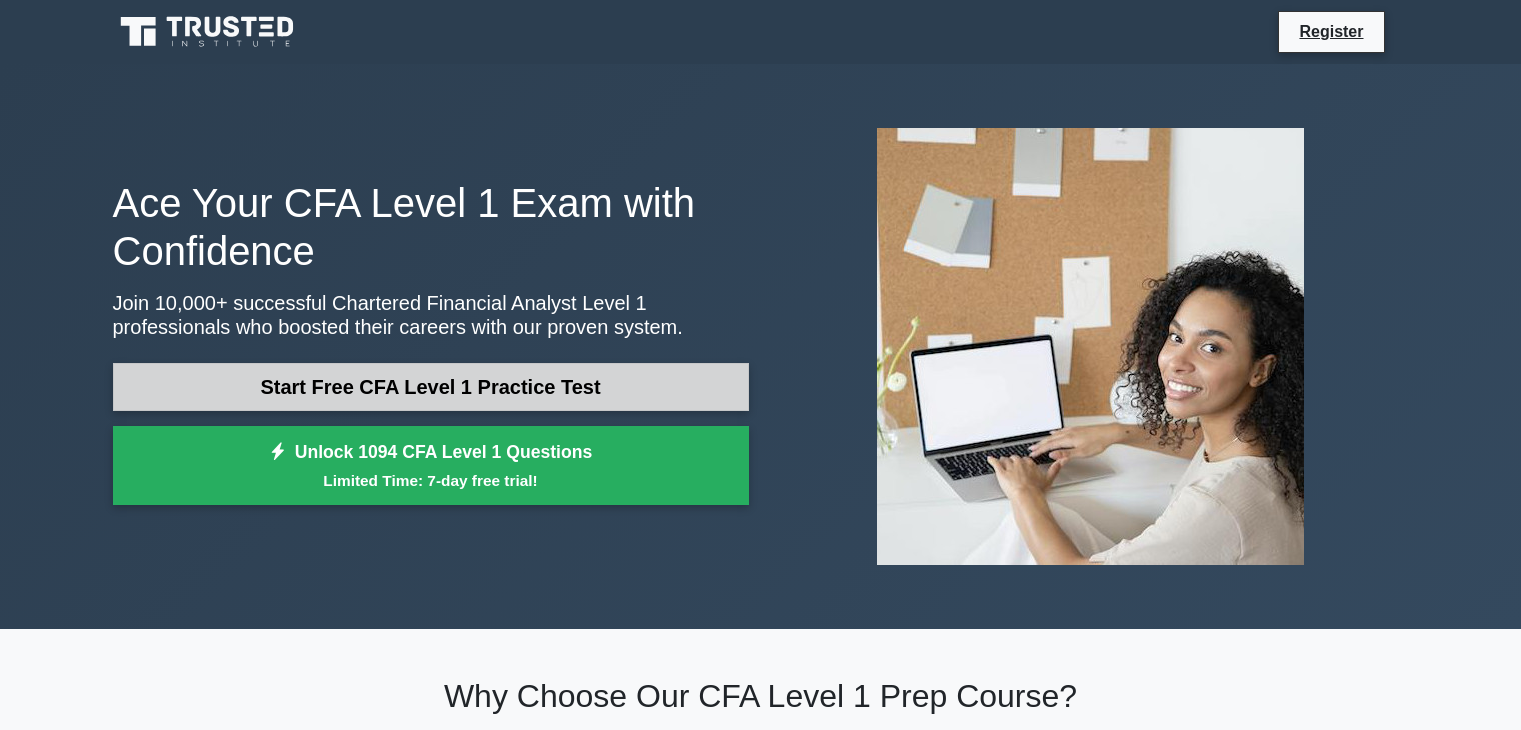 scroll, scrollTop: 0, scrollLeft: 0, axis: both 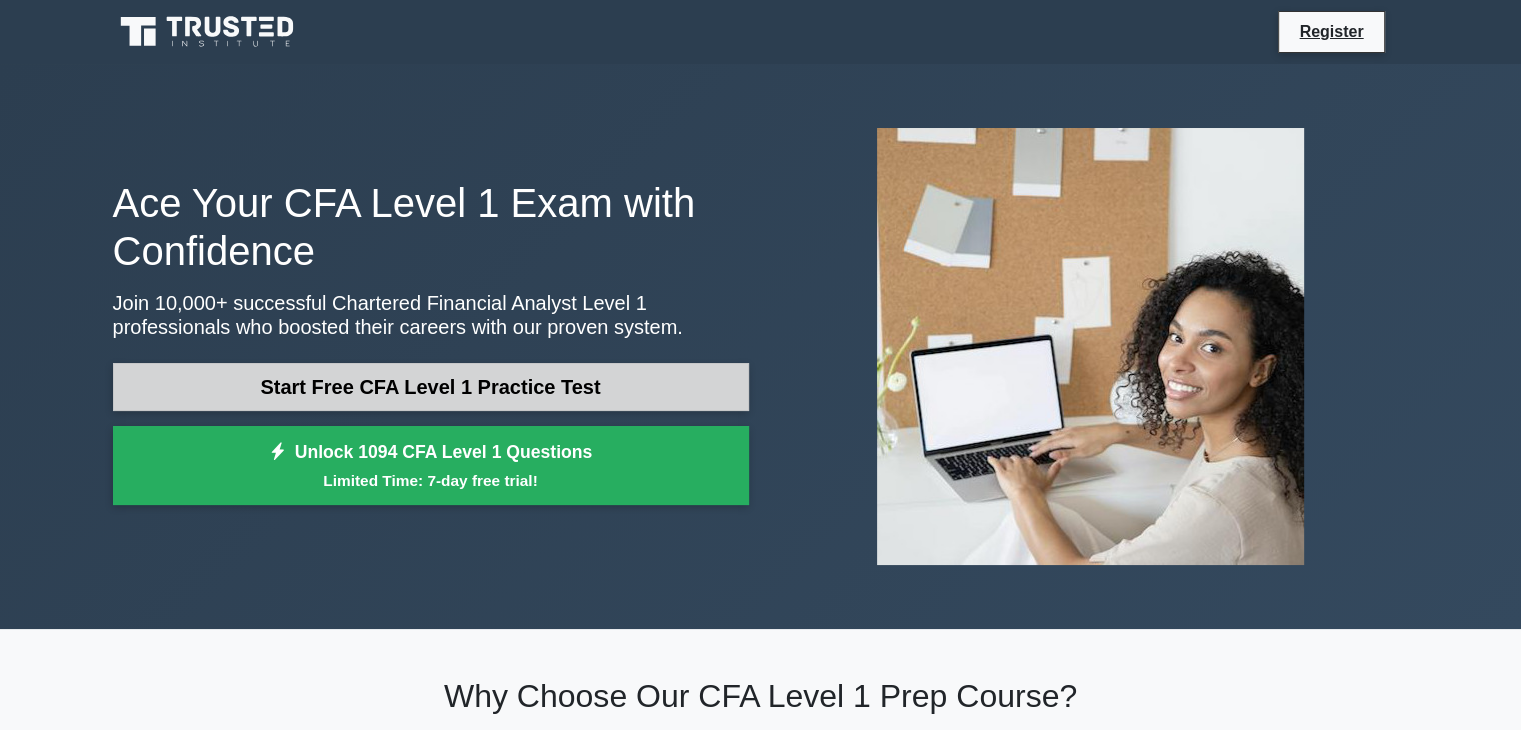 click on "Start Free CFA Level 1 Practice Test" at bounding box center (431, 387) 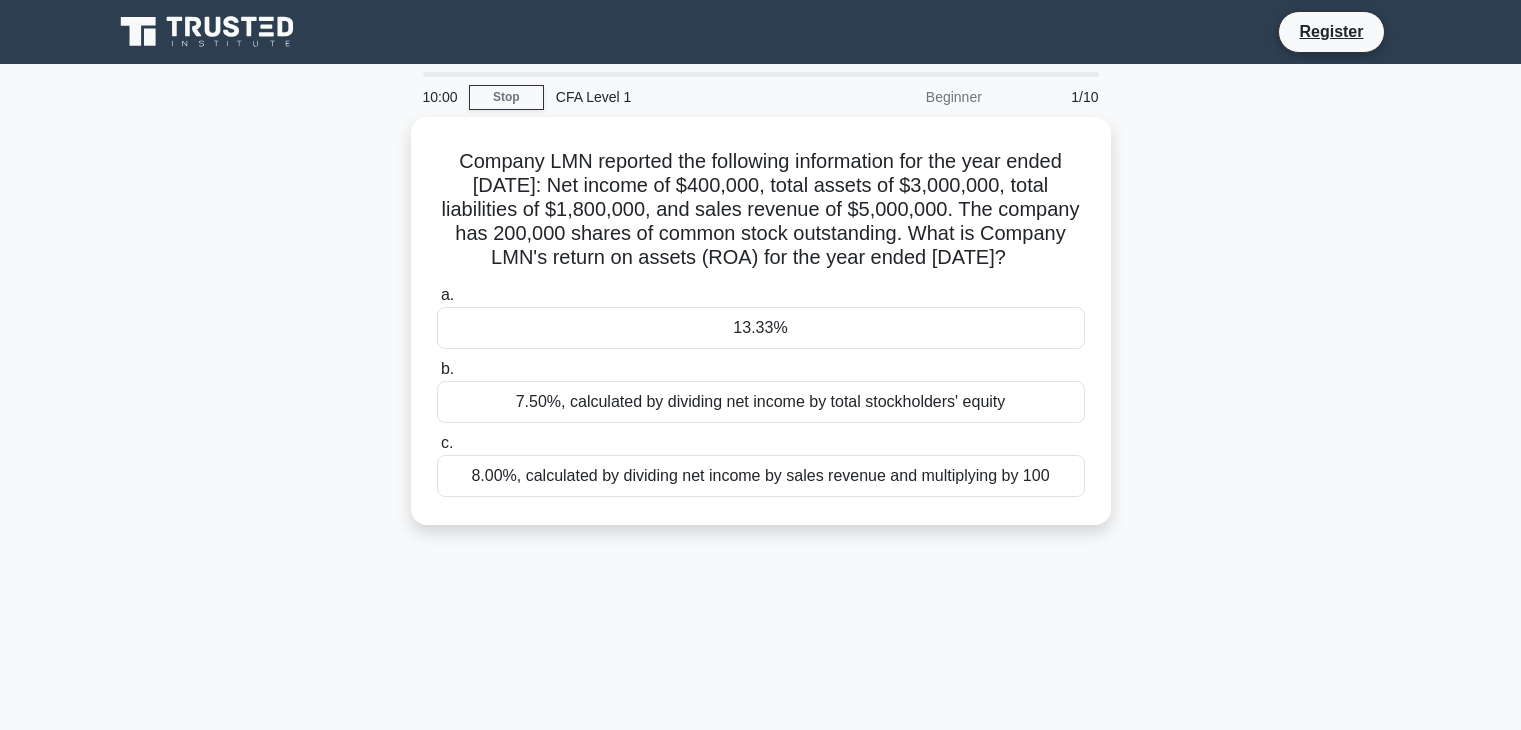 scroll, scrollTop: 0, scrollLeft: 0, axis: both 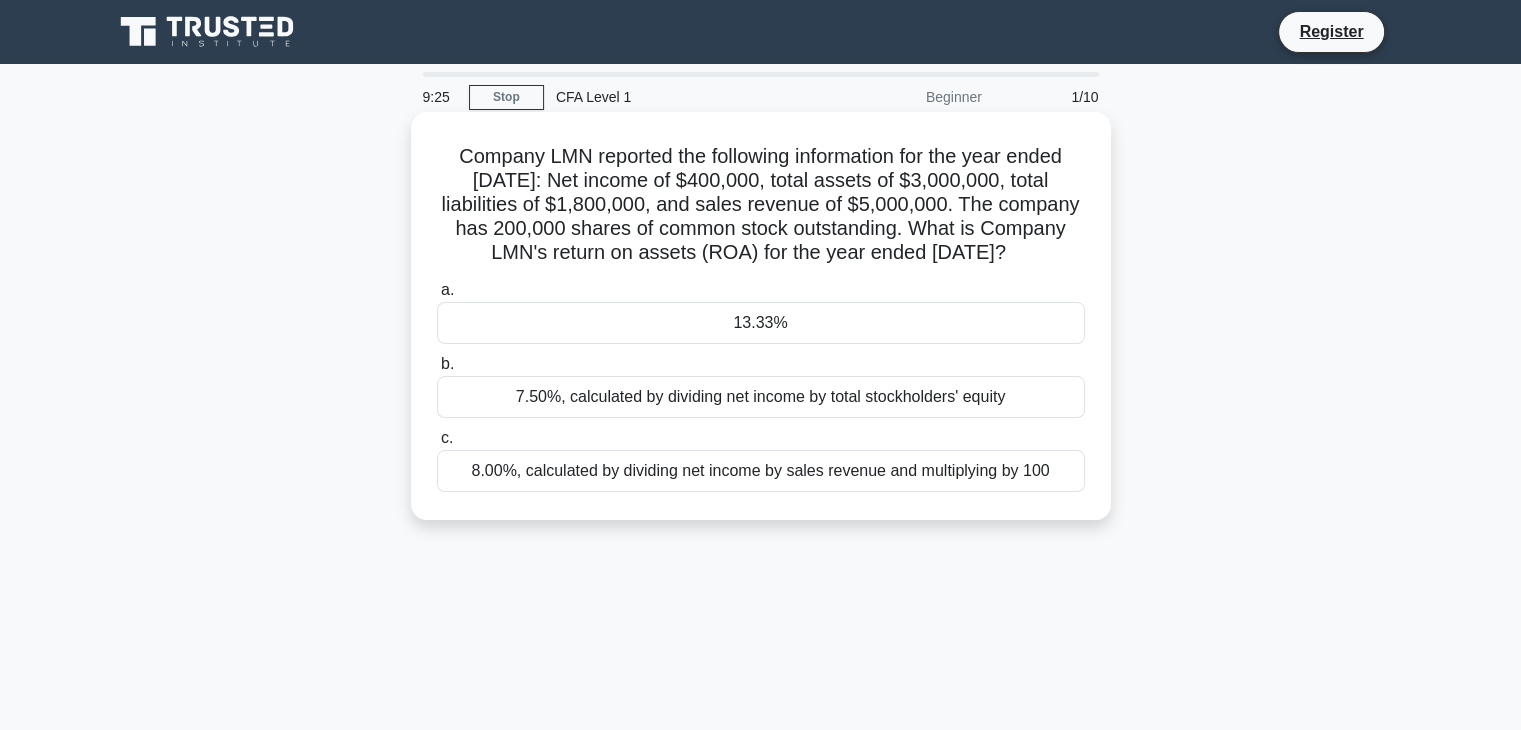 click on "13.33%" at bounding box center [761, 323] 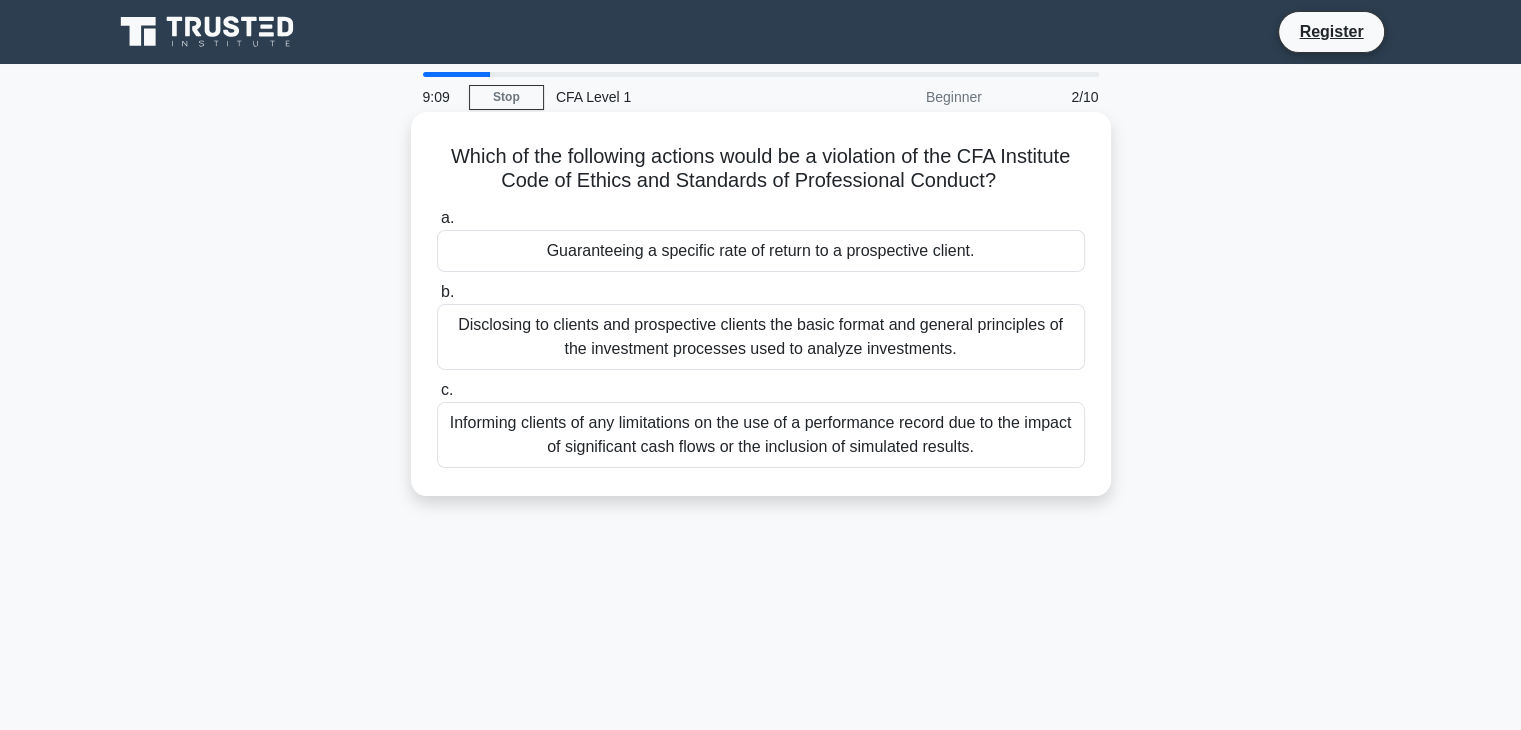 click on "Disclosing to clients and prospective clients the basic format and general principles of the investment processes used to analyze investments." at bounding box center [761, 337] 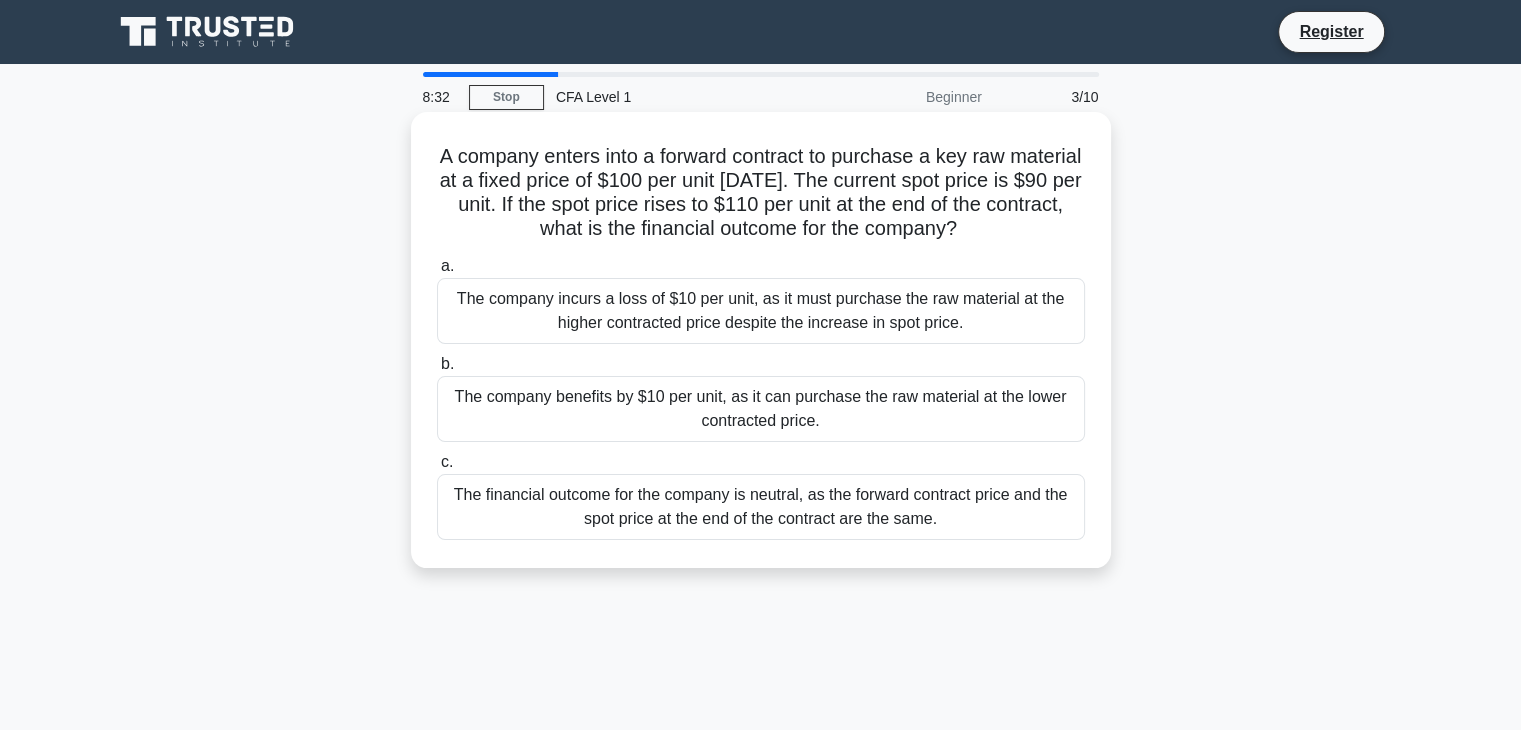 click on "The financial outcome for the company is neutral, as the forward contract price and the spot price at the end of the contract are the same." at bounding box center [761, 507] 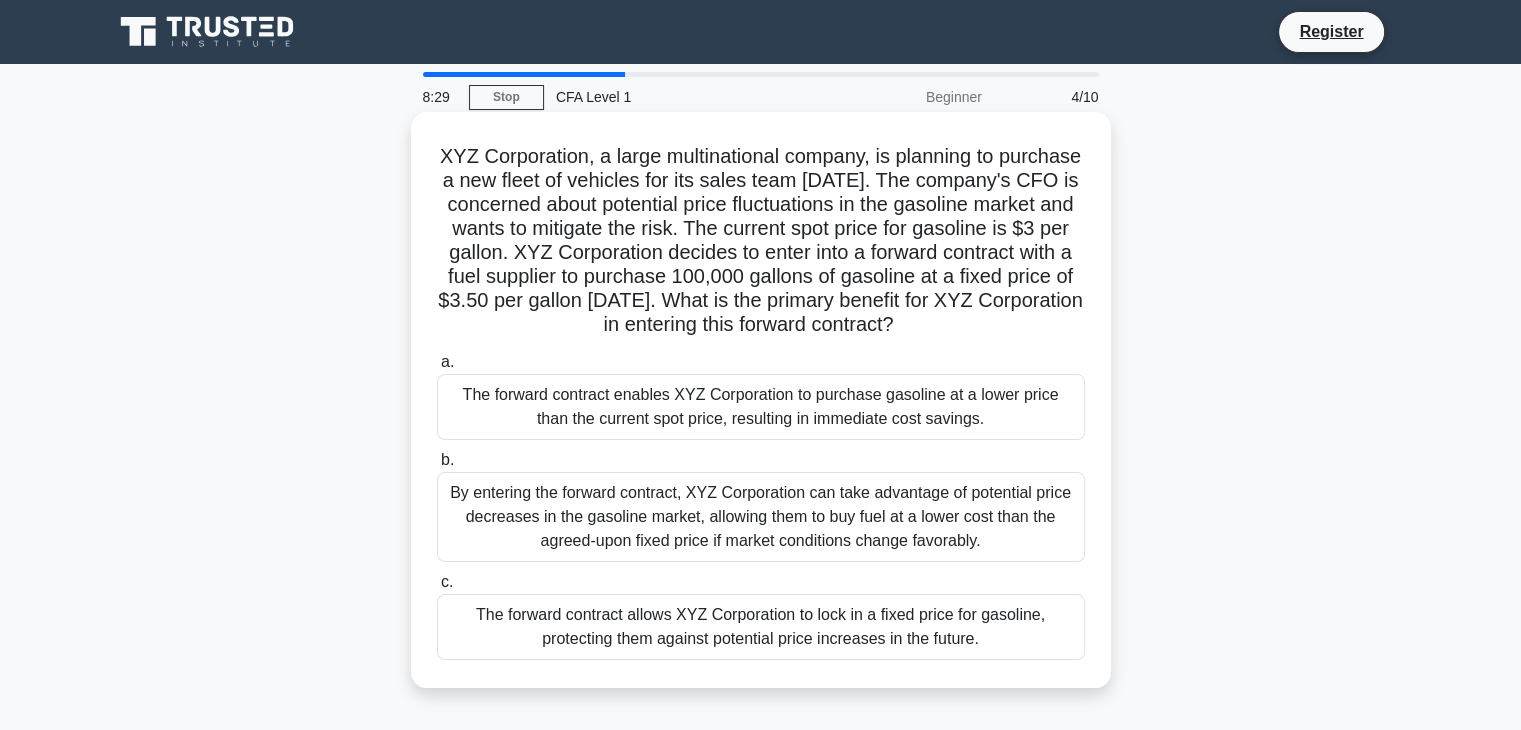 click on "By entering the forward contract, XYZ Corporation can take advantage of potential price decreases in the gasoline market, allowing them to buy fuel at a lower cost than the agreed-upon fixed price if market conditions change favorably." at bounding box center [761, 517] 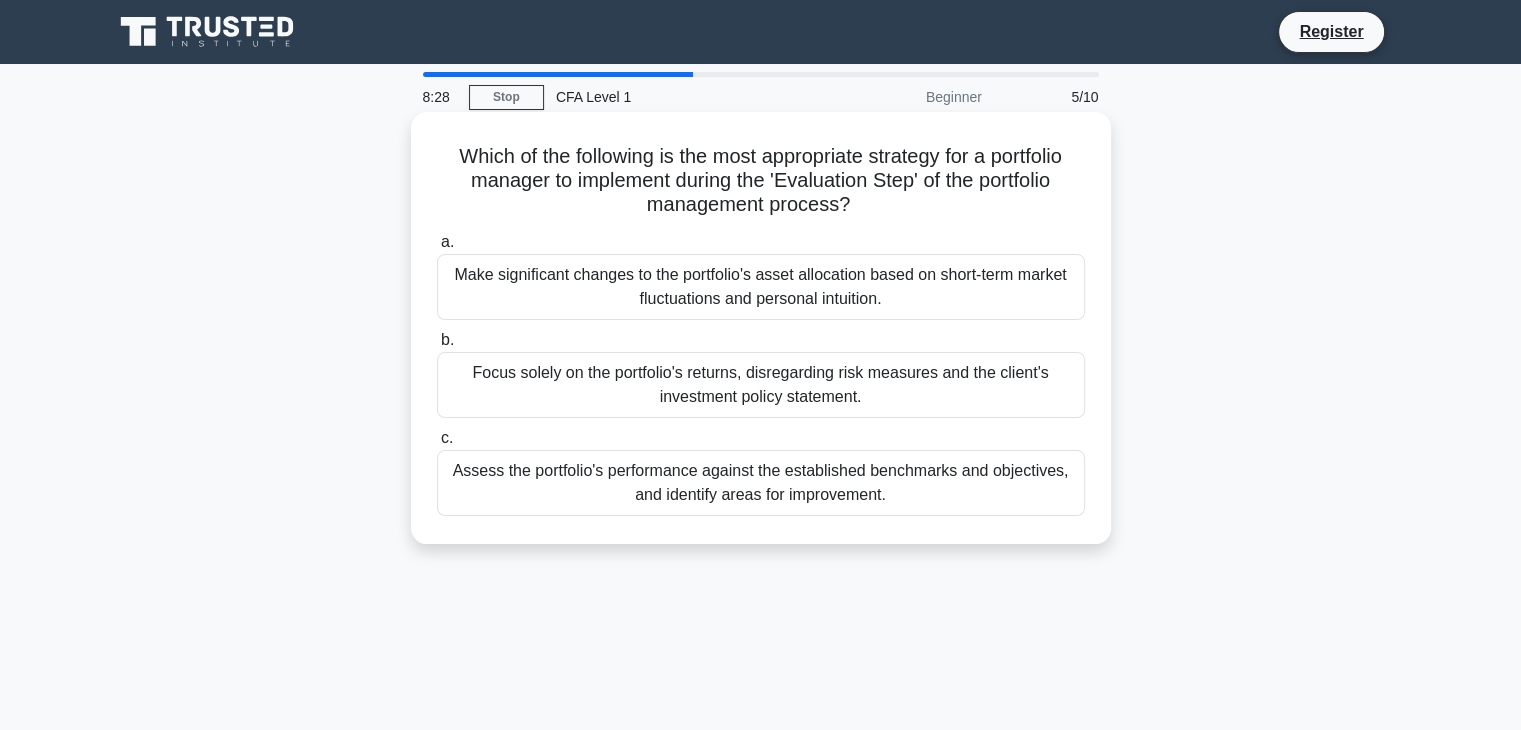click on "Assess the portfolio's performance against the established benchmarks and objectives, and identify areas for improvement." at bounding box center (761, 483) 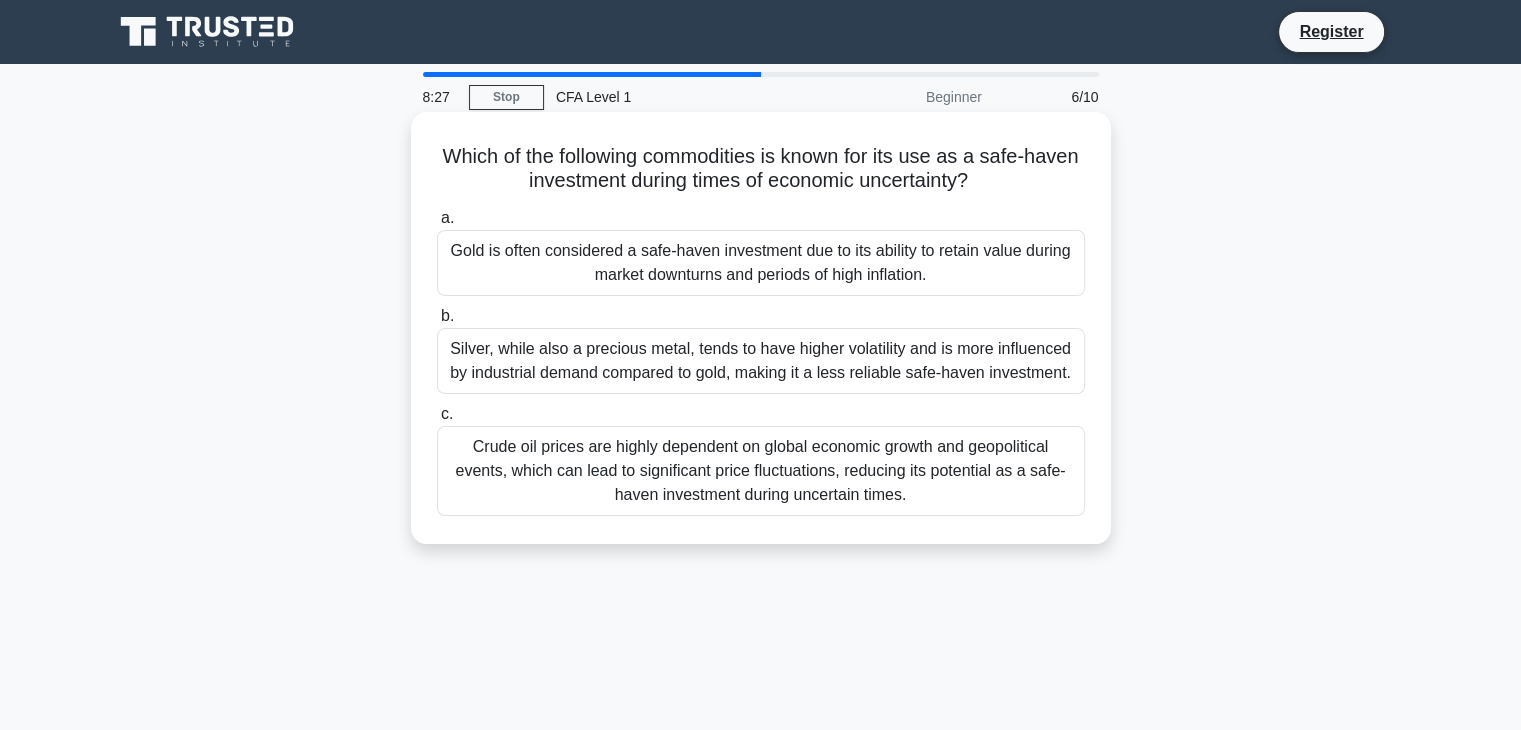 click on "Silver, while also a precious metal, tends to have higher volatility and is more influenced by industrial demand compared to gold, making it a less reliable safe-haven investment." at bounding box center (761, 361) 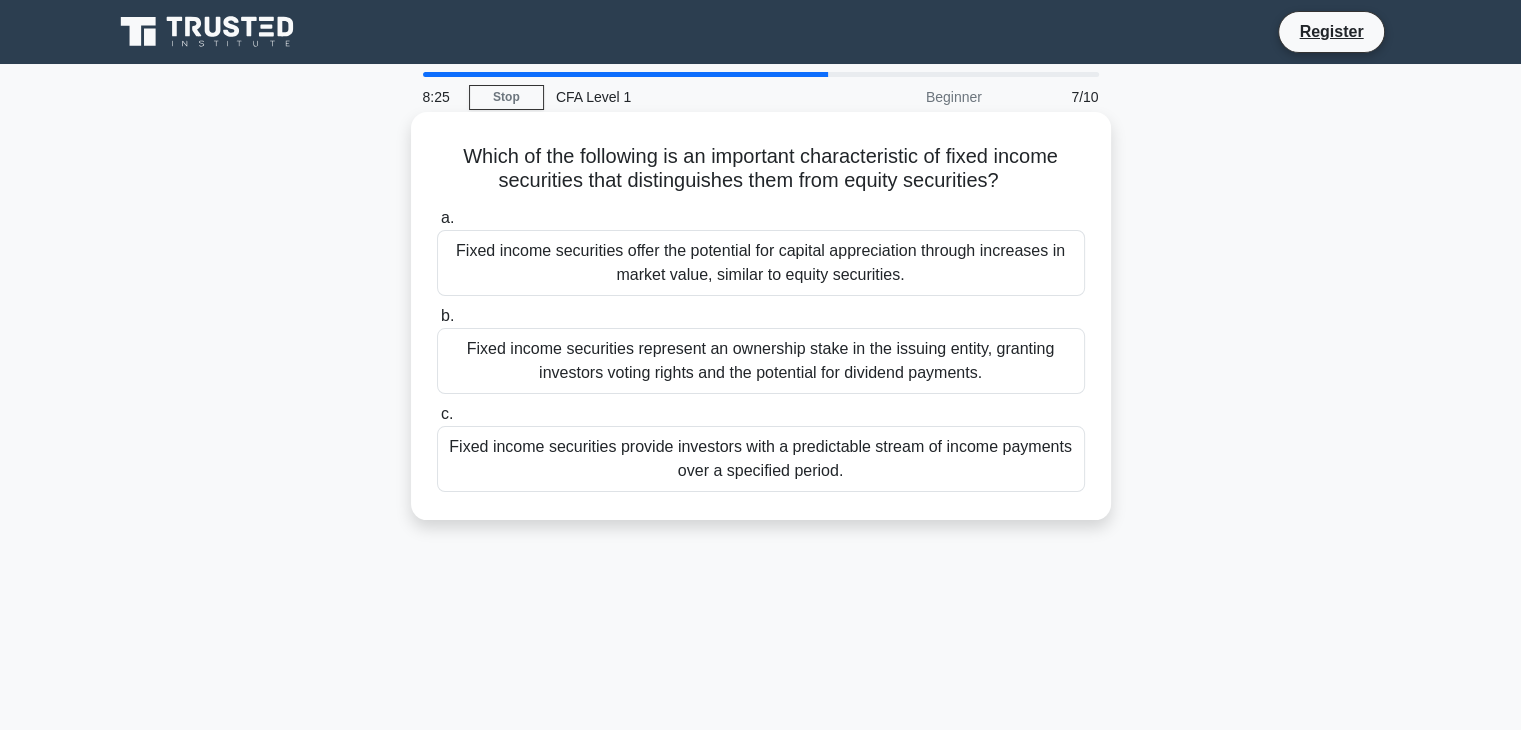 click on "Fixed income securities offer the potential for capital appreciation through increases in market value, similar to equity securities." at bounding box center [761, 263] 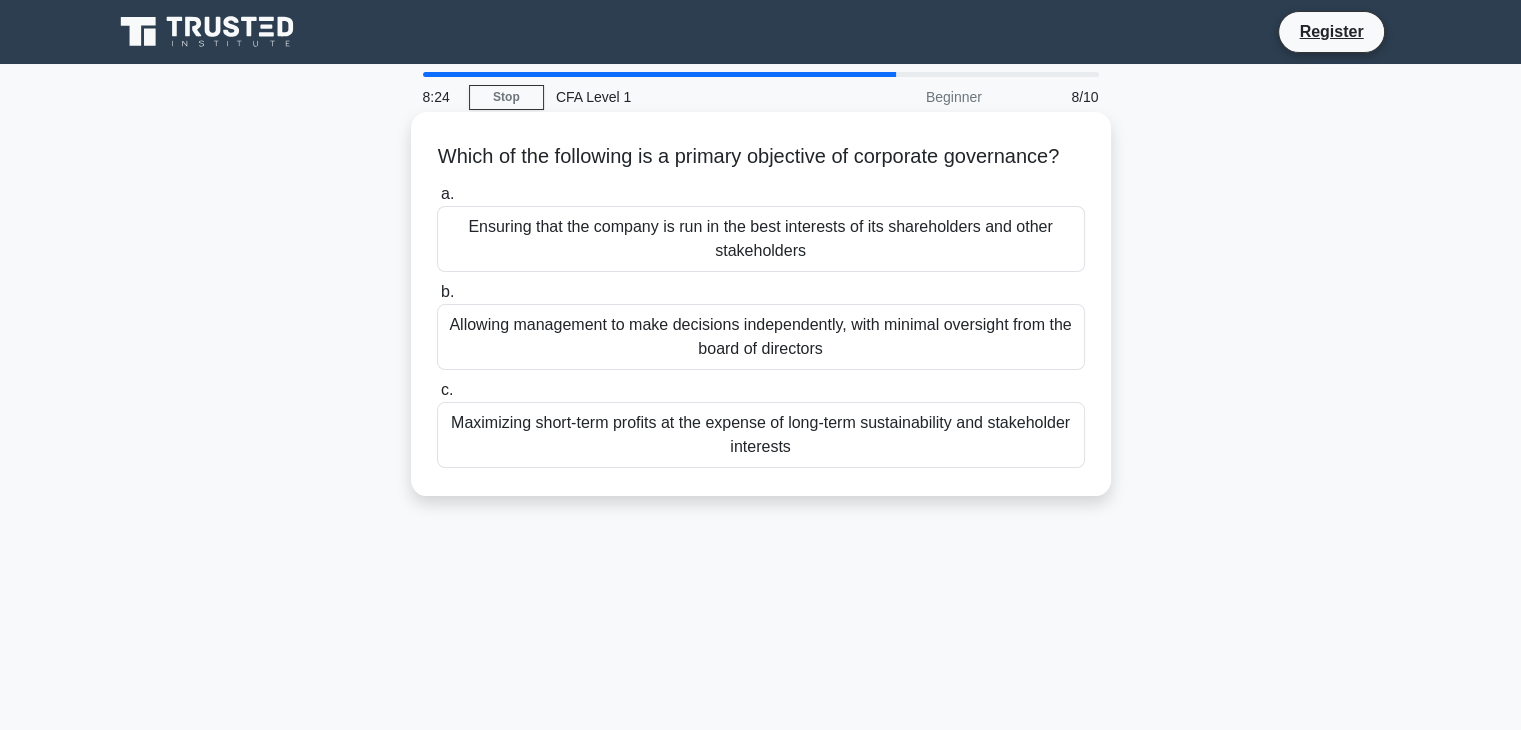click on "Ensuring that the company is run in the best interests of its shareholders and other stakeholders" at bounding box center (761, 239) 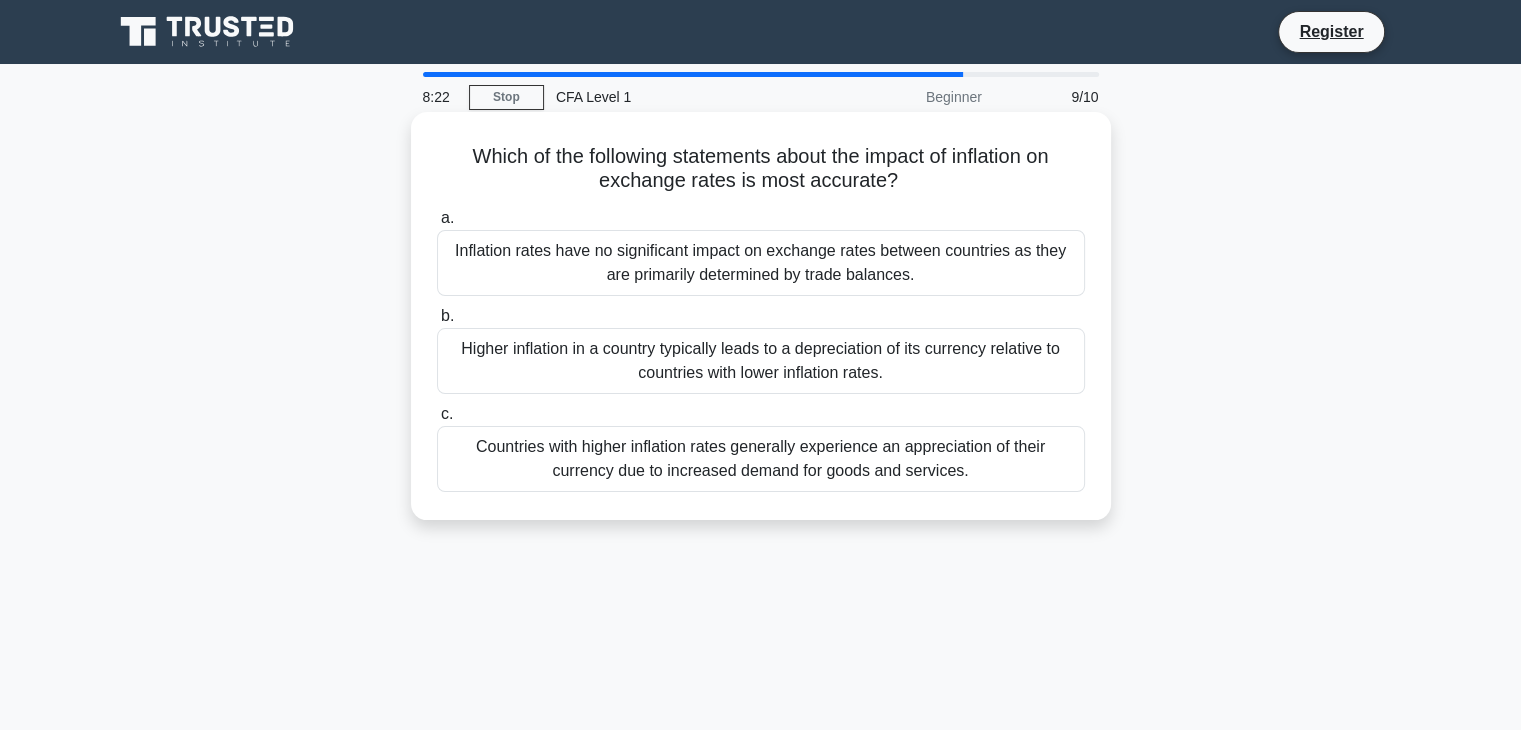 click on "Higher inflation in a country typically leads to a depreciation of its currency relative to countries with lower inflation rates." at bounding box center [761, 361] 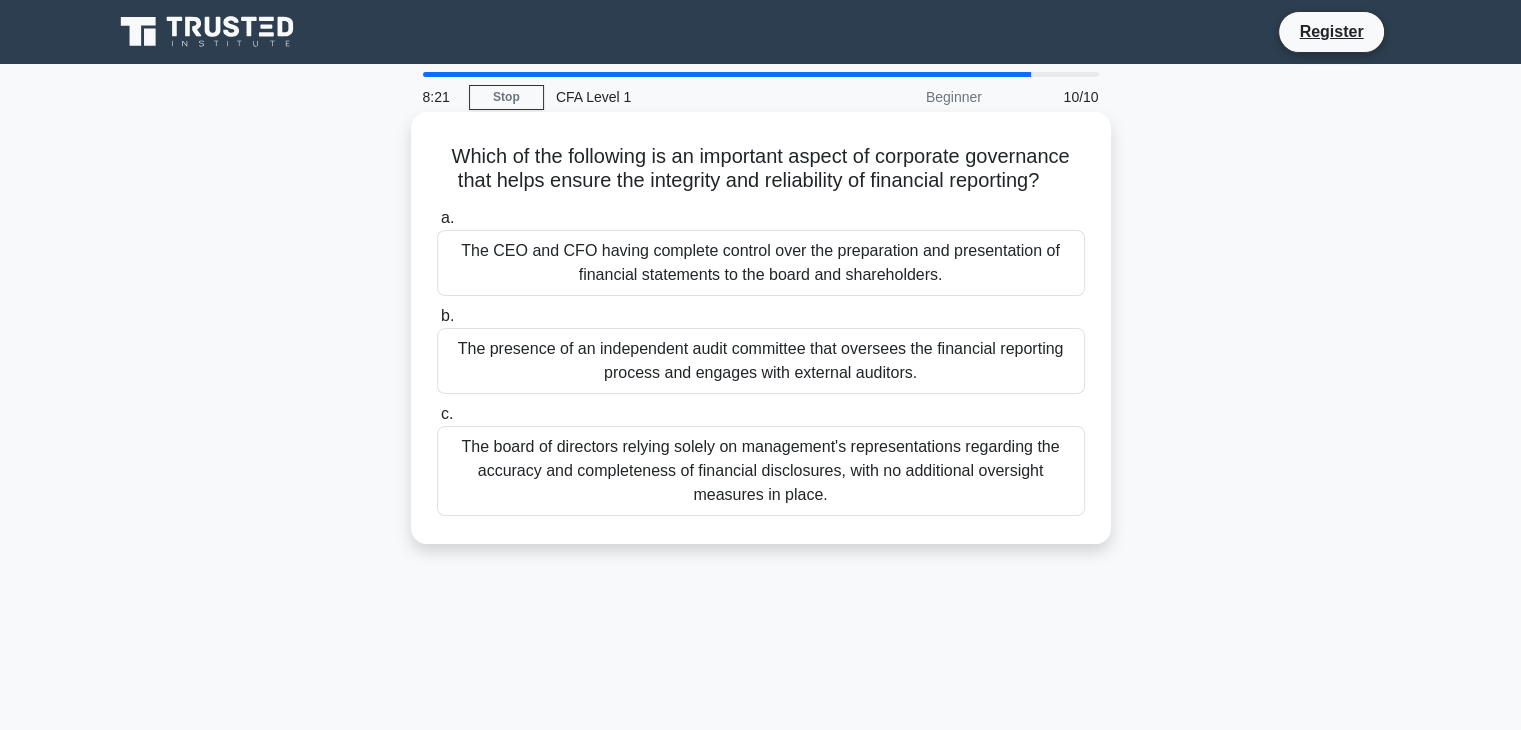 click on "The board of directors relying solely on management's representations regarding the accuracy and completeness of financial disclosures, with no additional oversight measures in place." at bounding box center (761, 471) 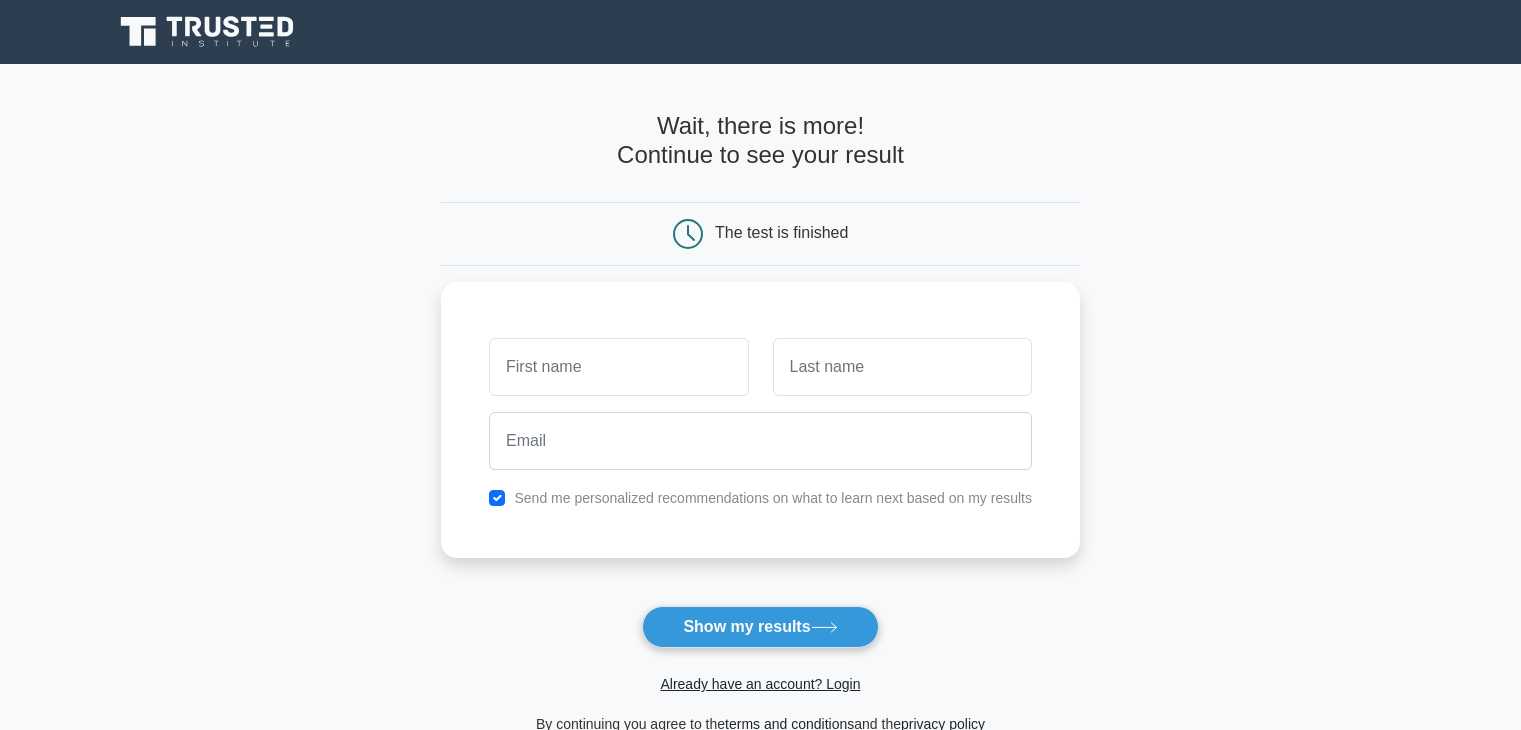 scroll, scrollTop: 0, scrollLeft: 0, axis: both 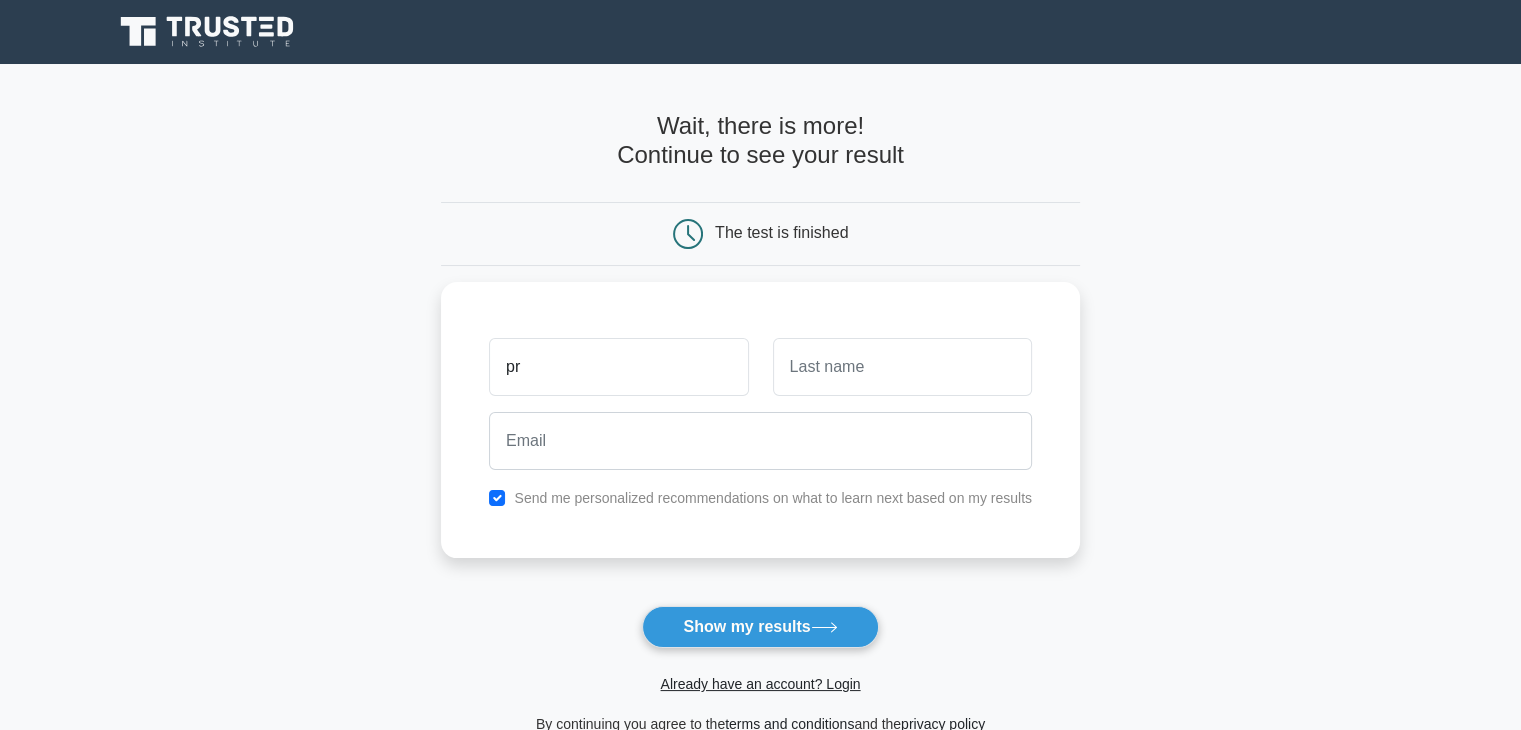 type on "p" 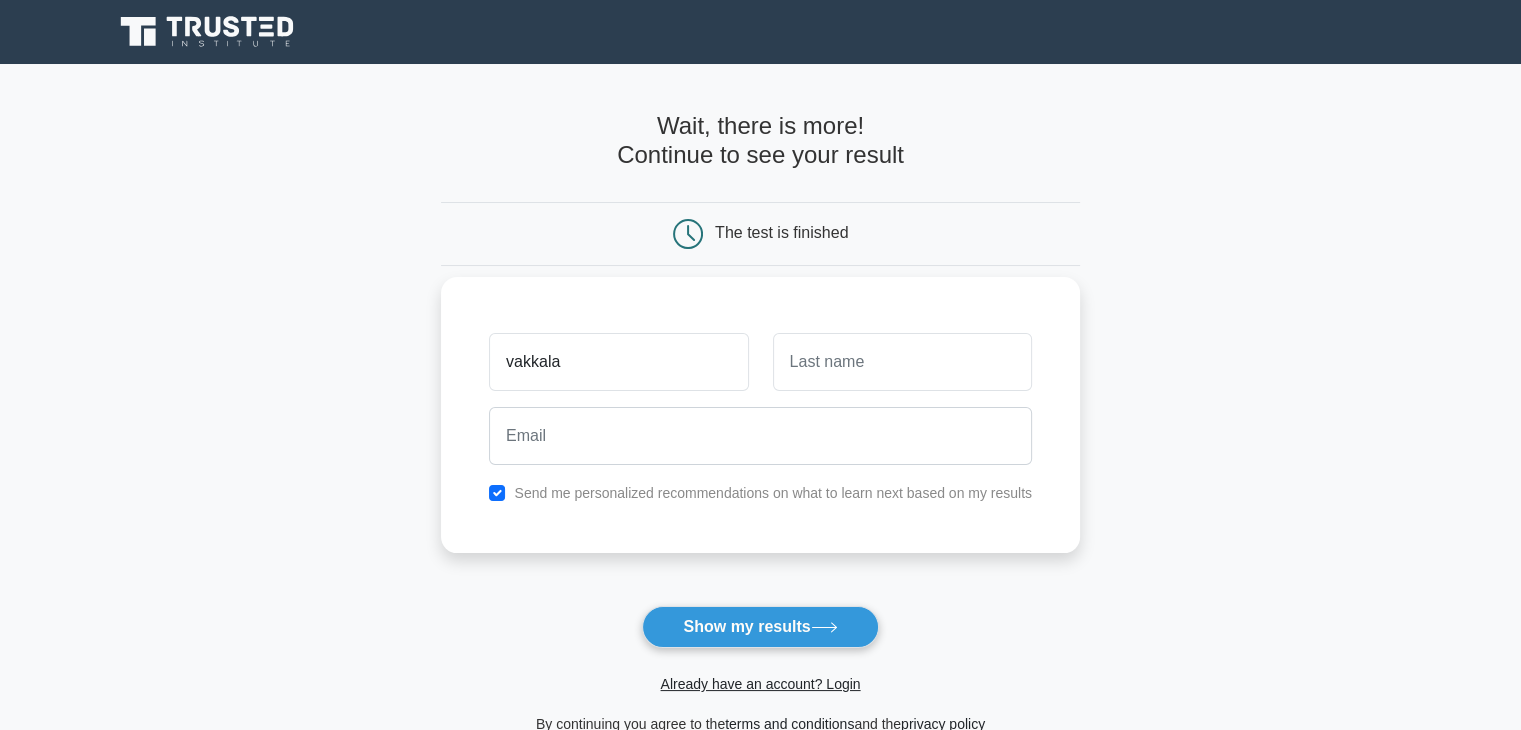type on "vakkala" 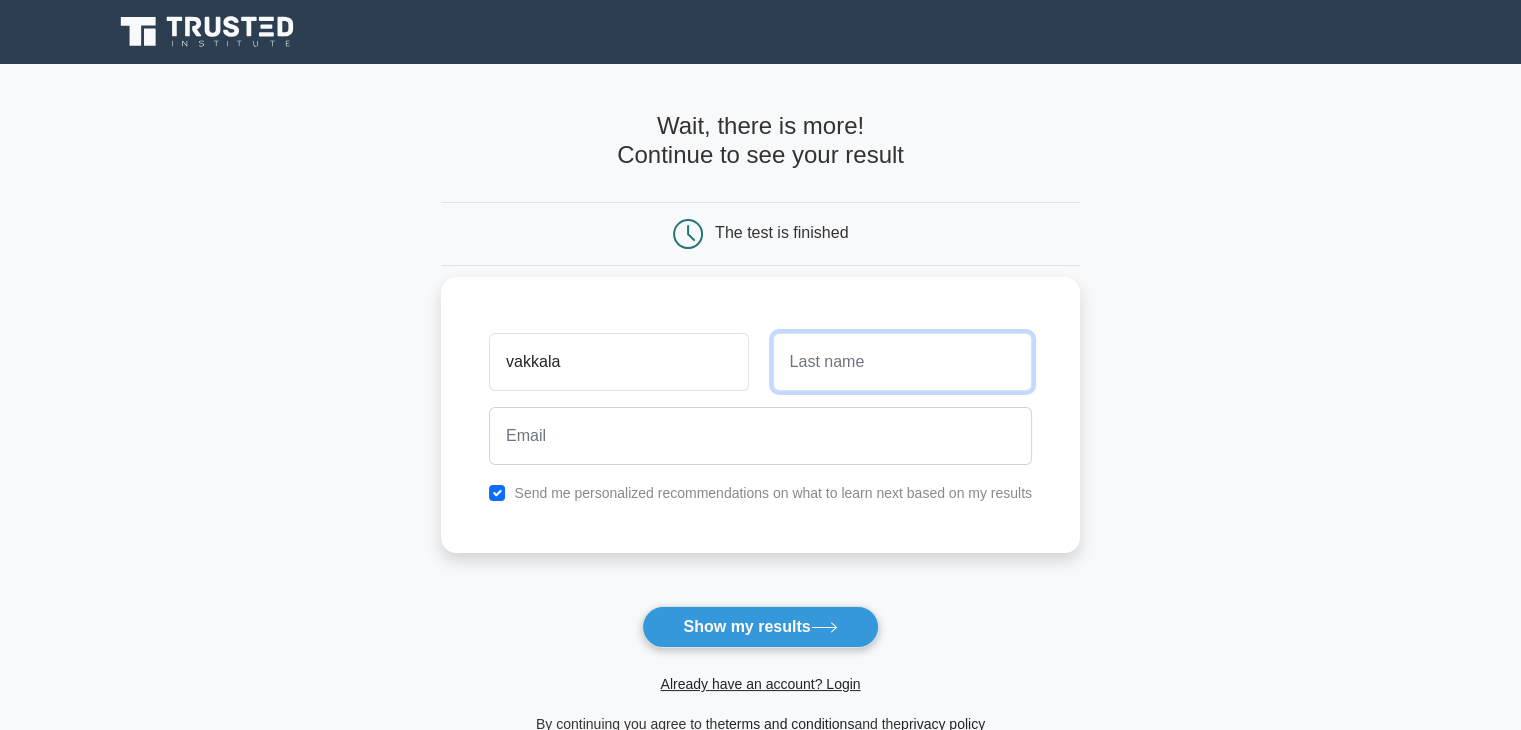 click at bounding box center (902, 362) 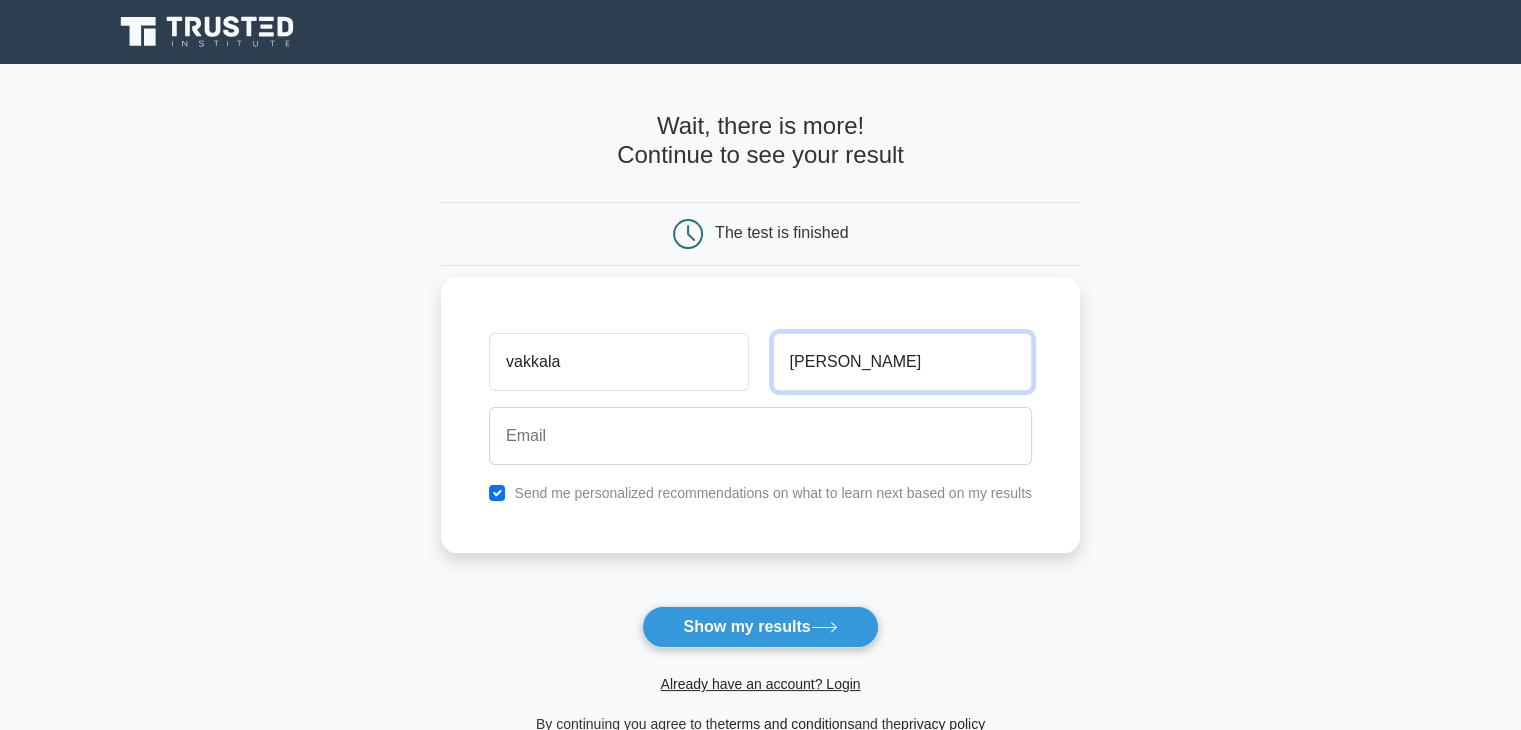 type on "praneeth" 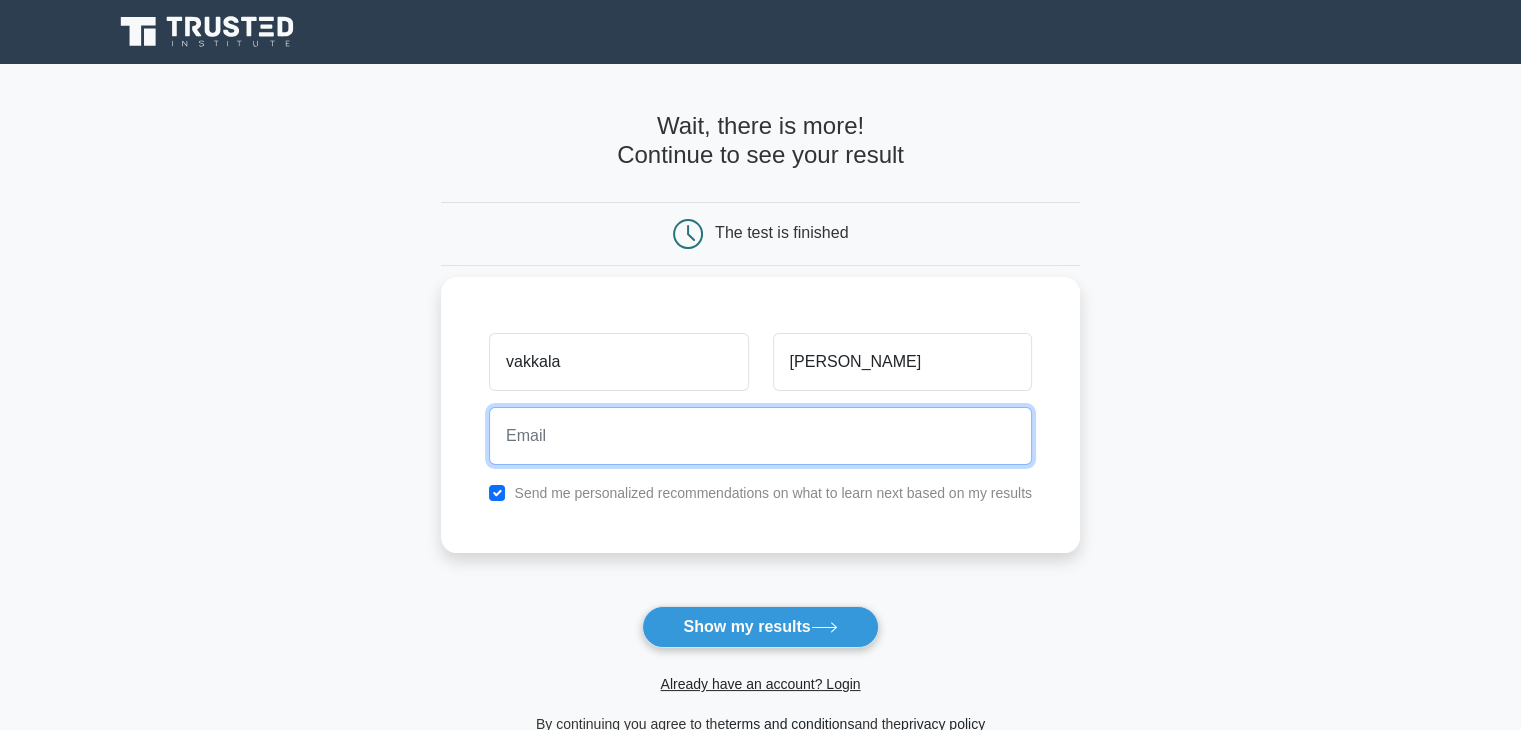 click at bounding box center [760, 436] 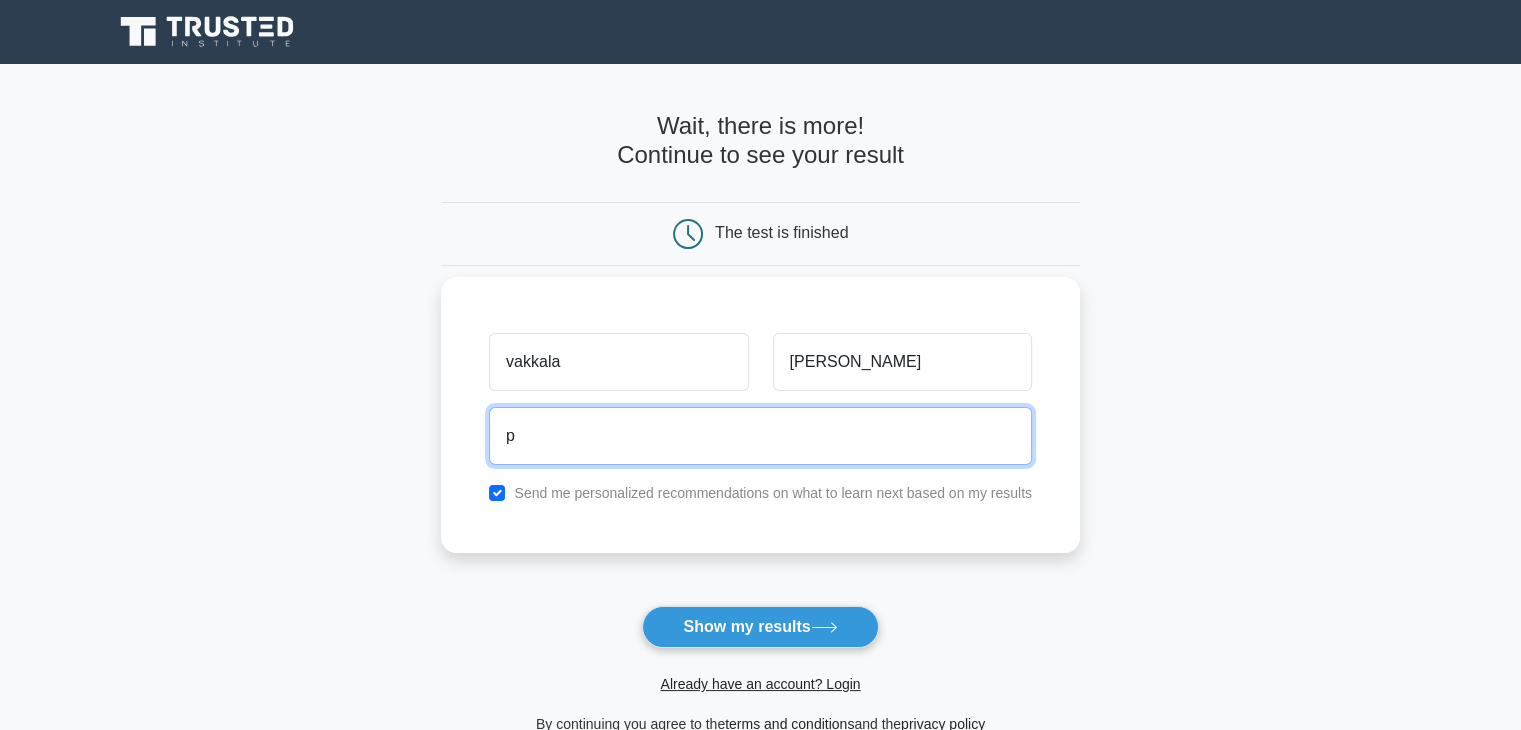type on "praneethv73@gmail.com" 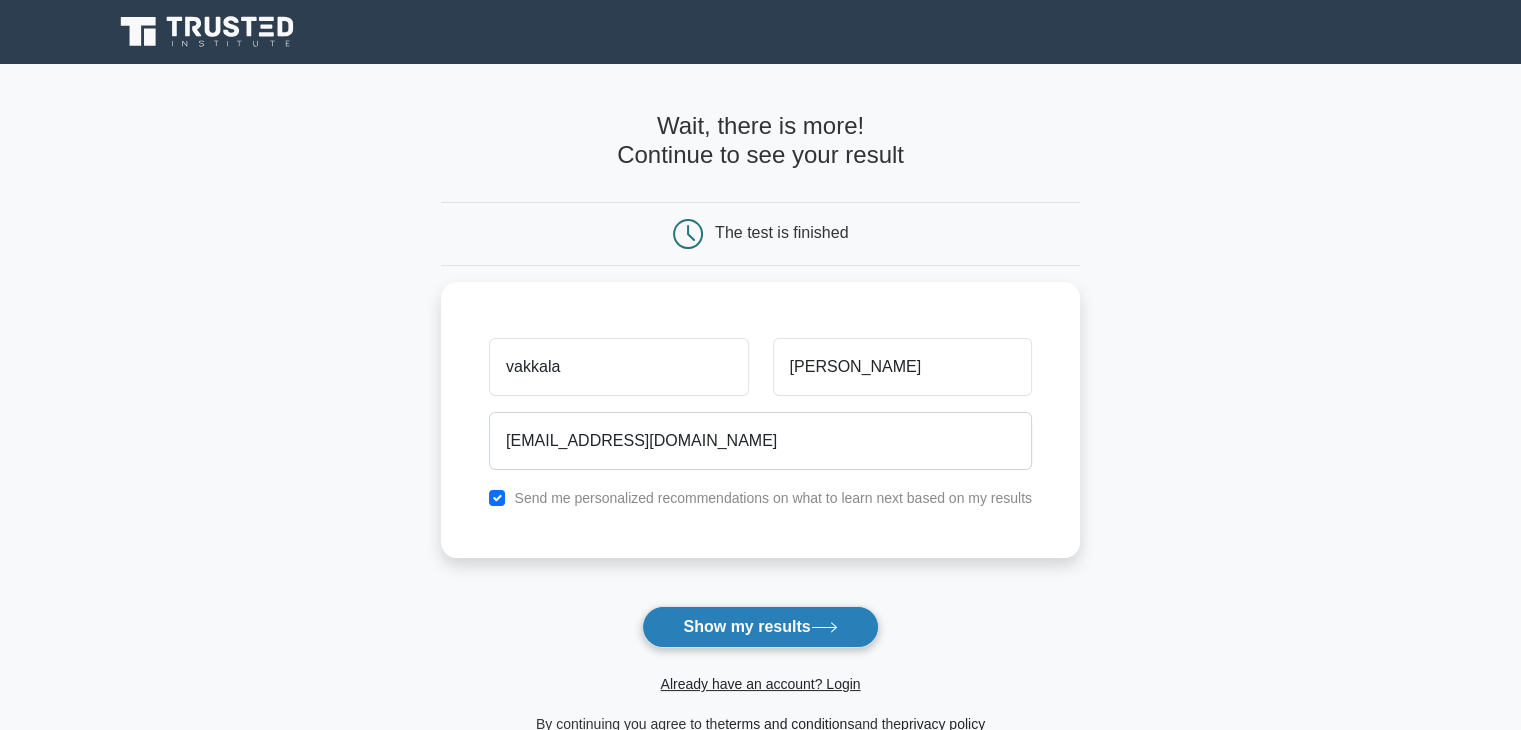 click on "Show my results" at bounding box center [760, 627] 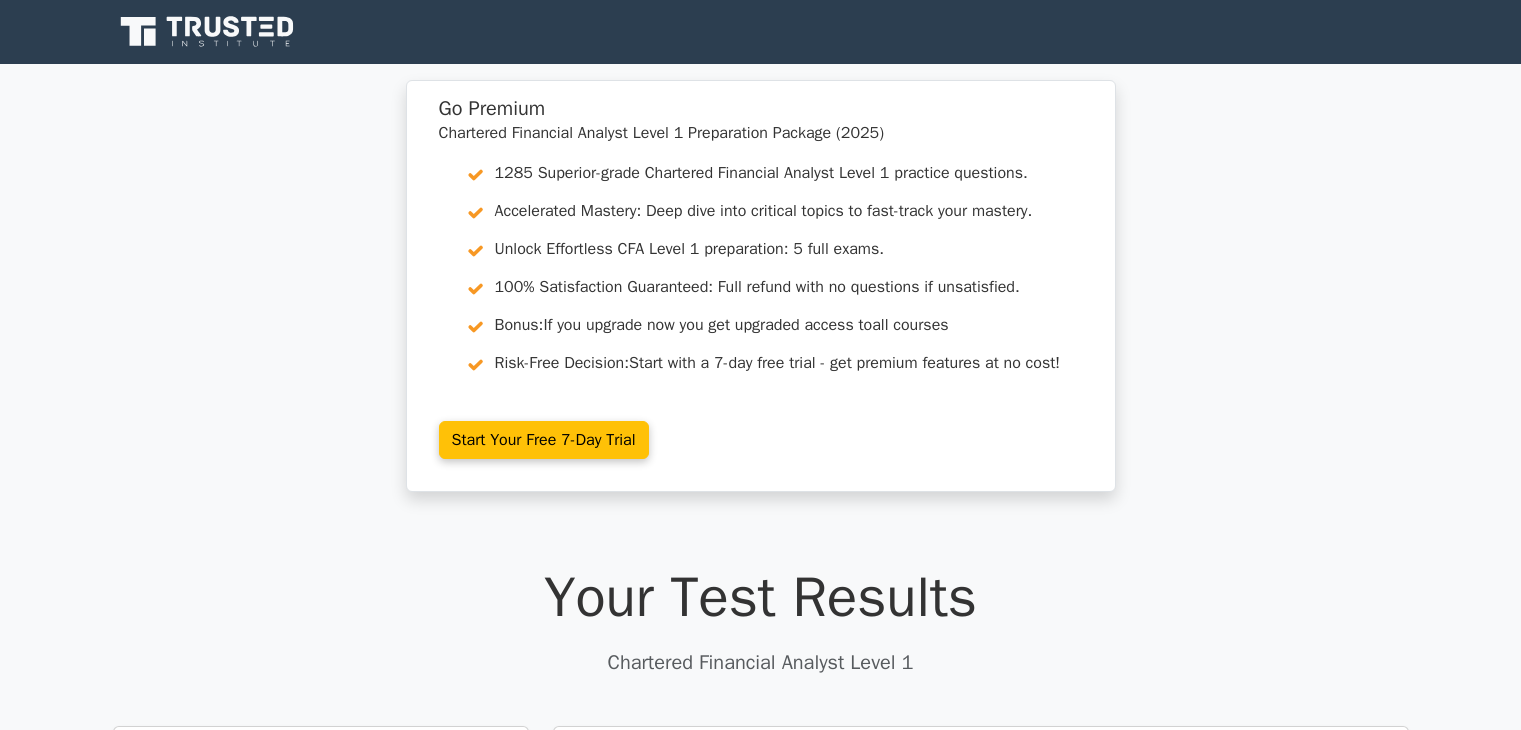 scroll, scrollTop: 0, scrollLeft: 0, axis: both 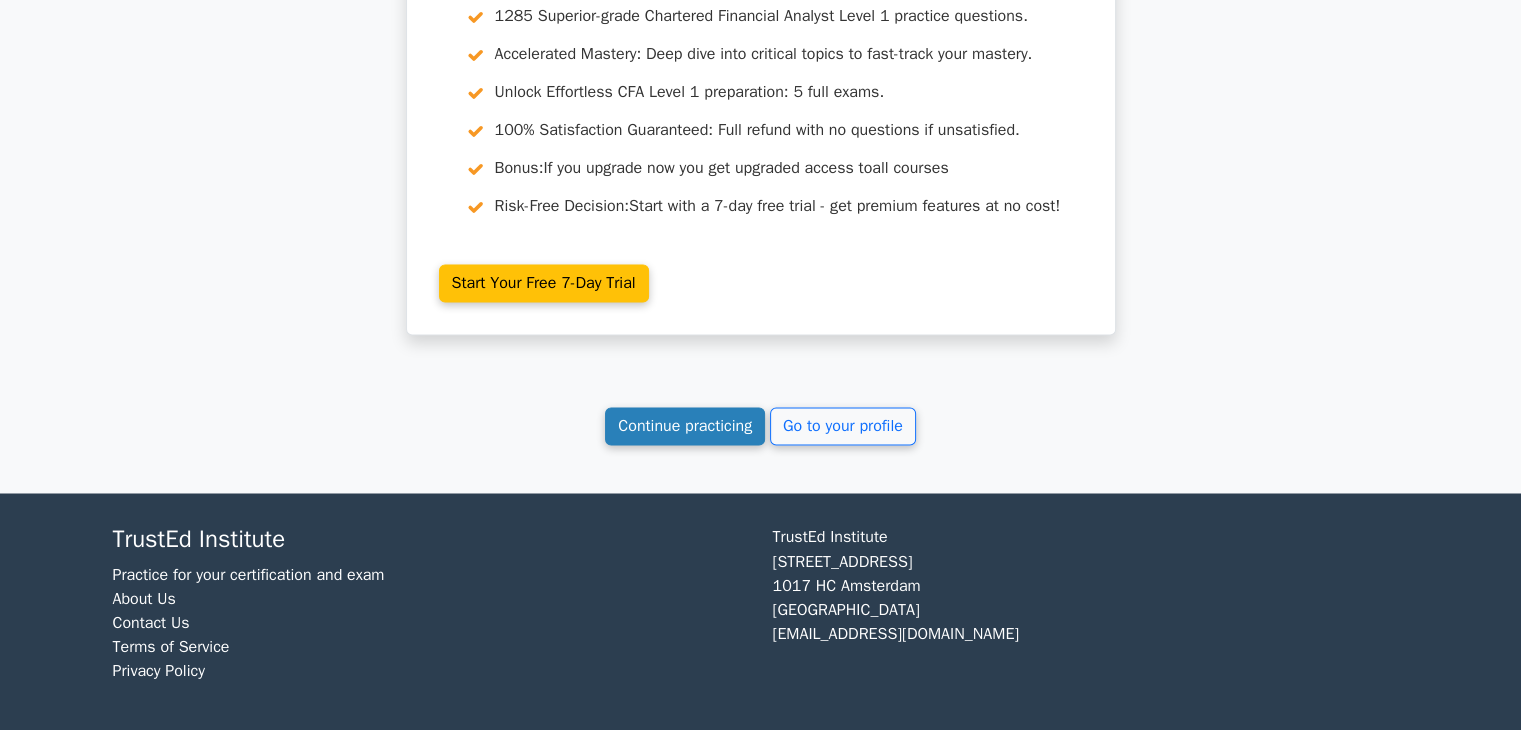 click on "Continue practicing" at bounding box center (685, 426) 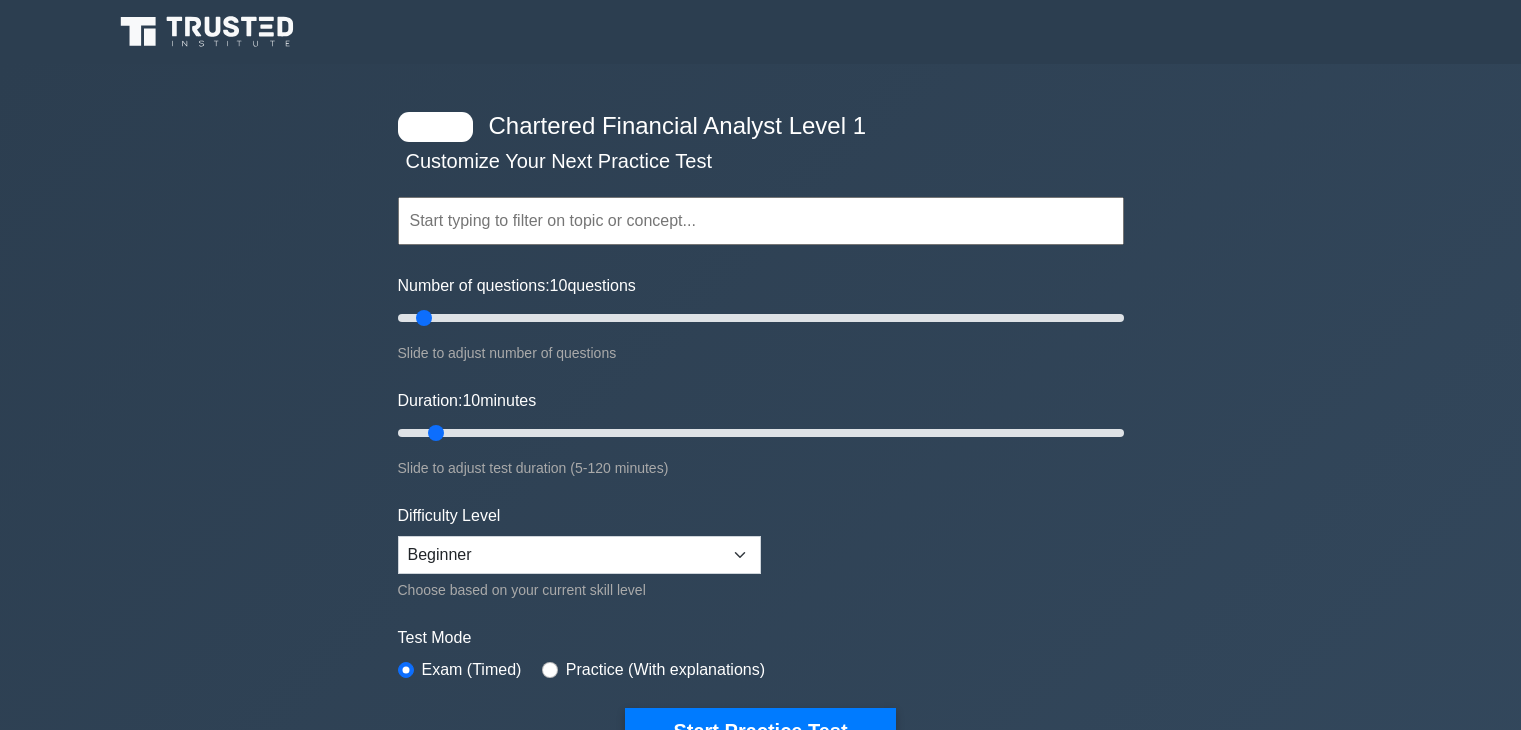 scroll, scrollTop: 0, scrollLeft: 0, axis: both 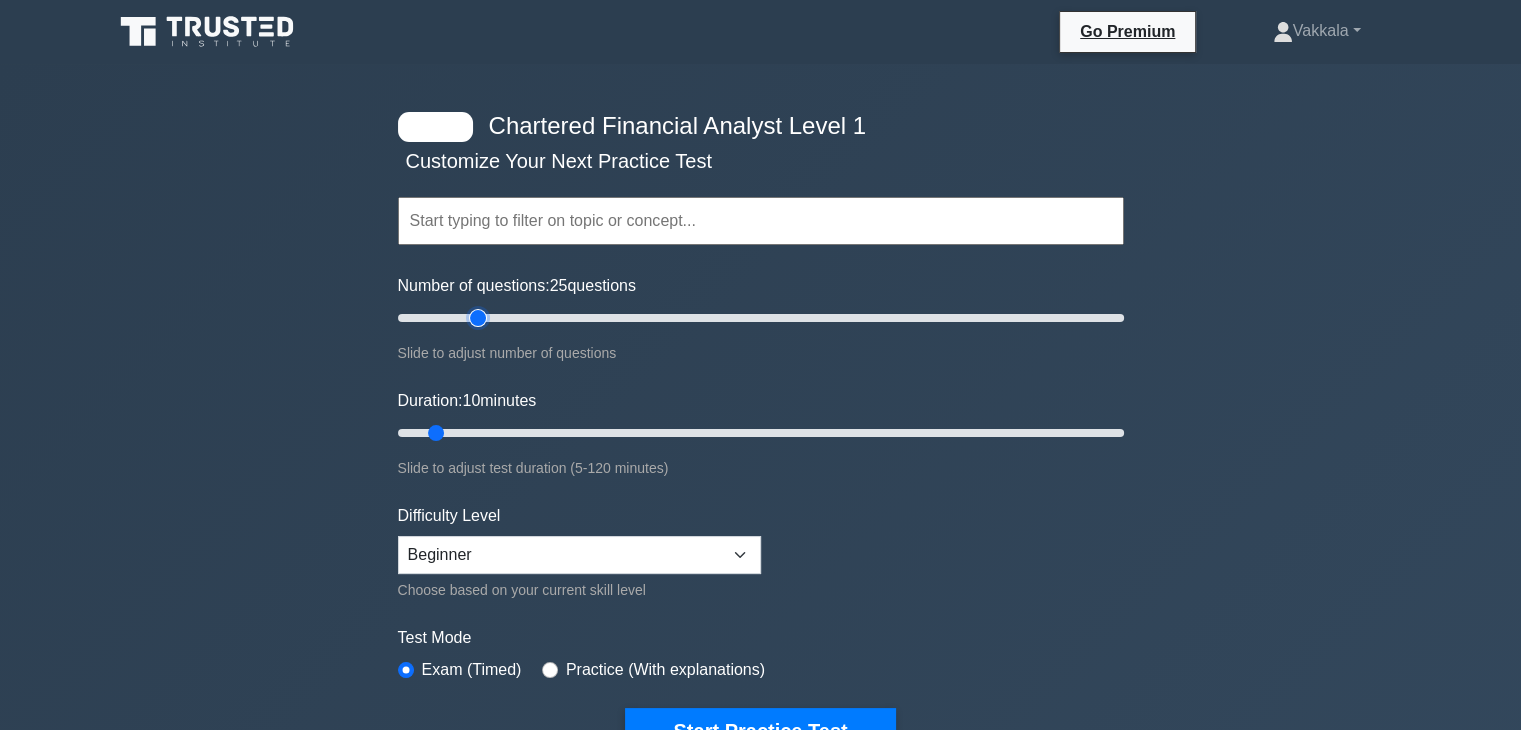 click on "Number of questions:  25  questions" at bounding box center [761, 318] 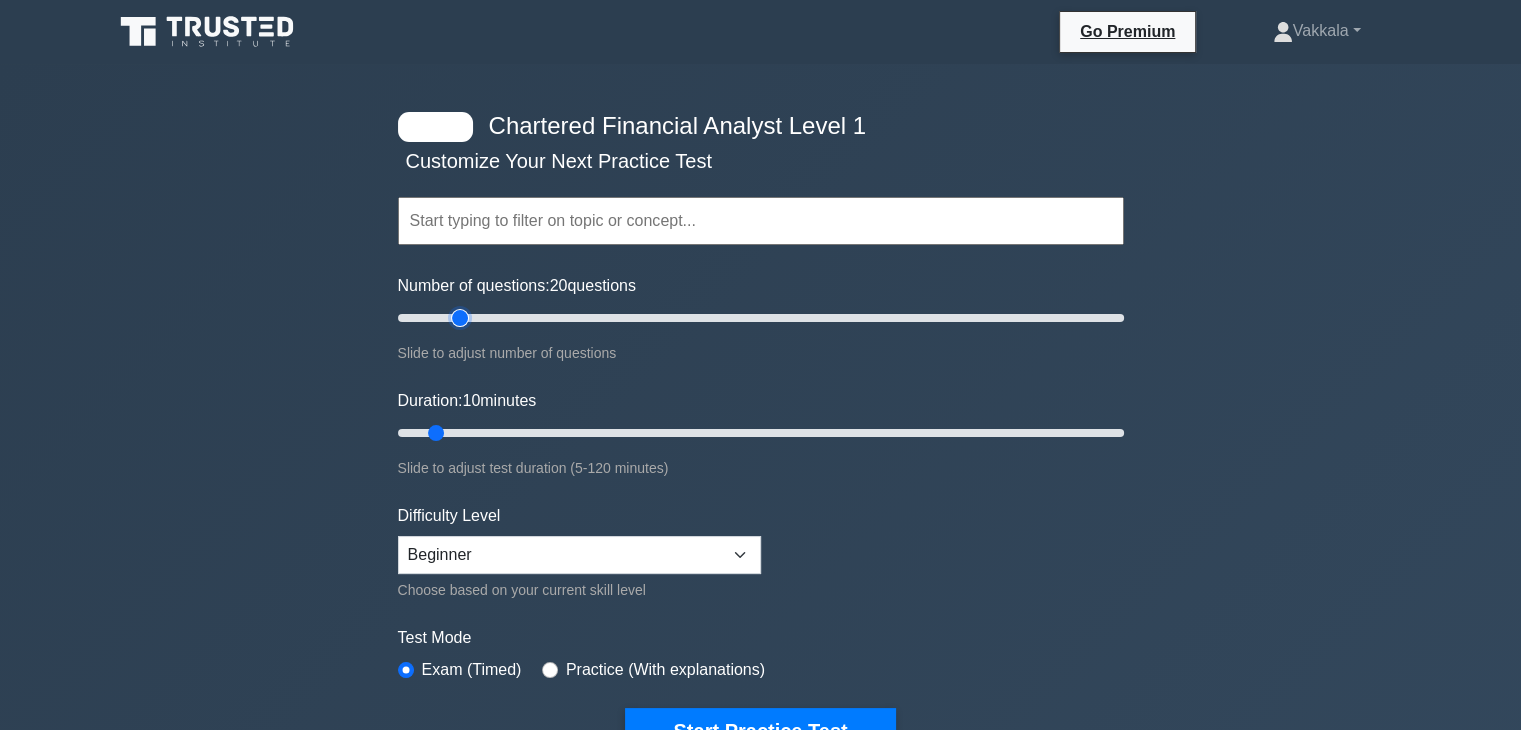 drag, startPoint x: 479, startPoint y: 313, endPoint x: 458, endPoint y: 313, distance: 21 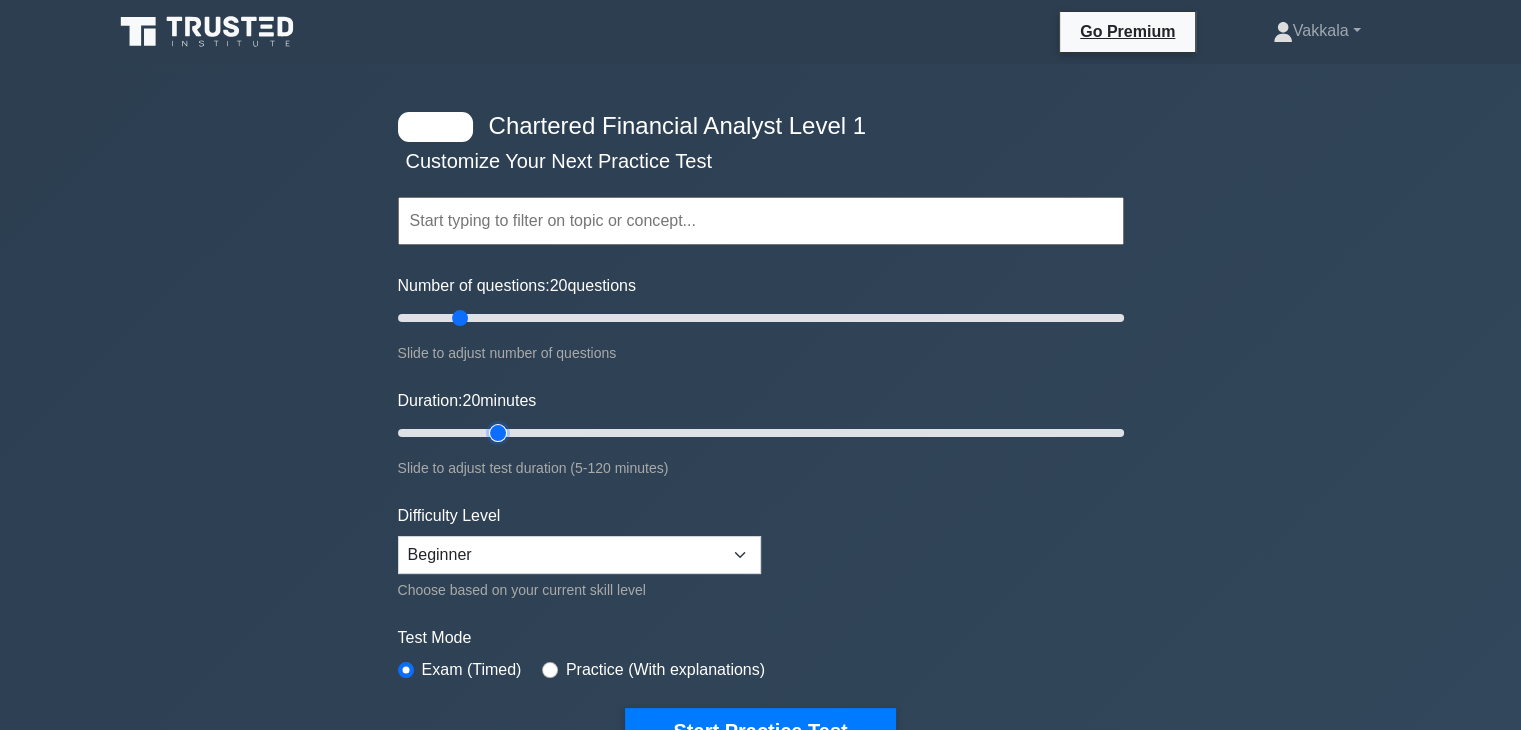 drag, startPoint x: 436, startPoint y: 424, endPoint x: 487, endPoint y: 433, distance: 51.78803 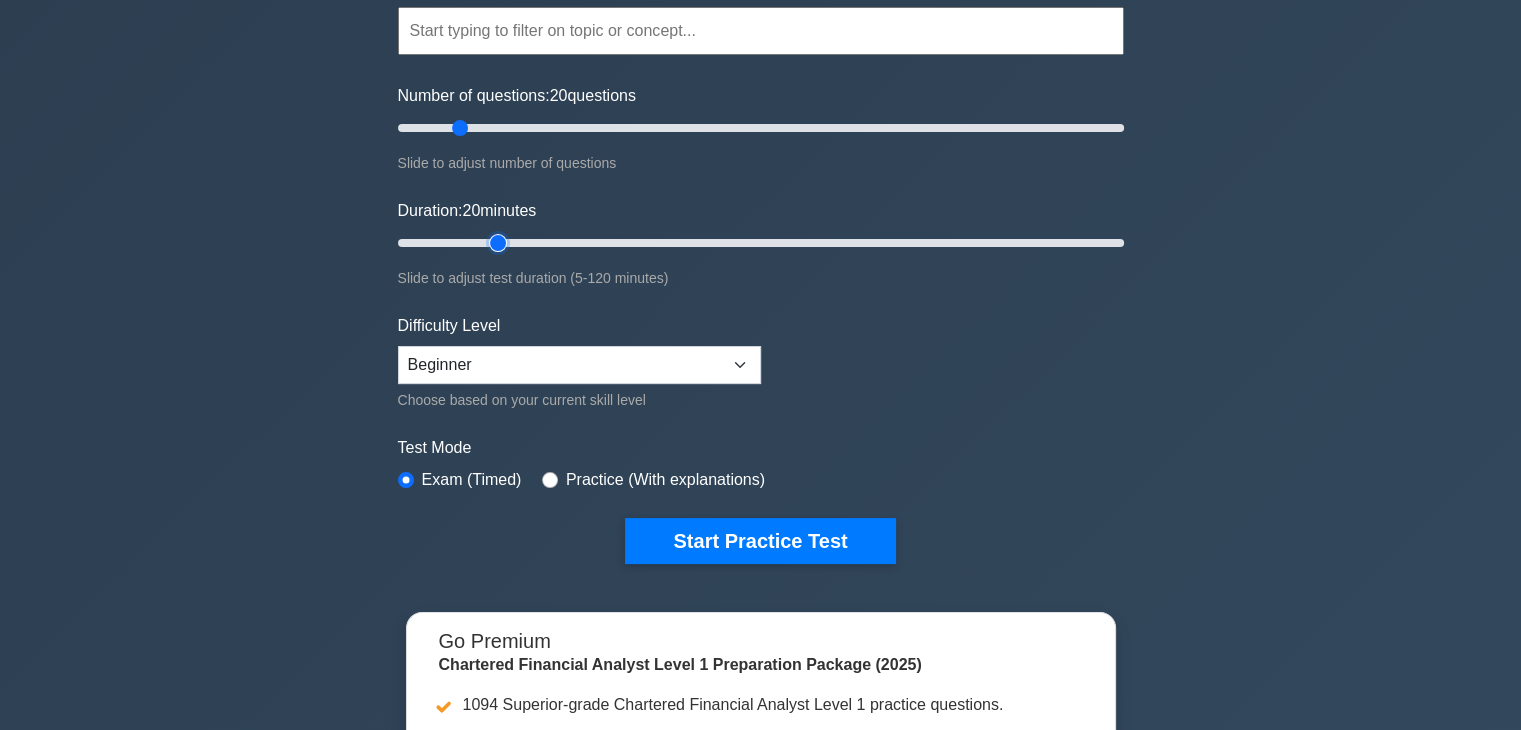 scroll, scrollTop: 192, scrollLeft: 0, axis: vertical 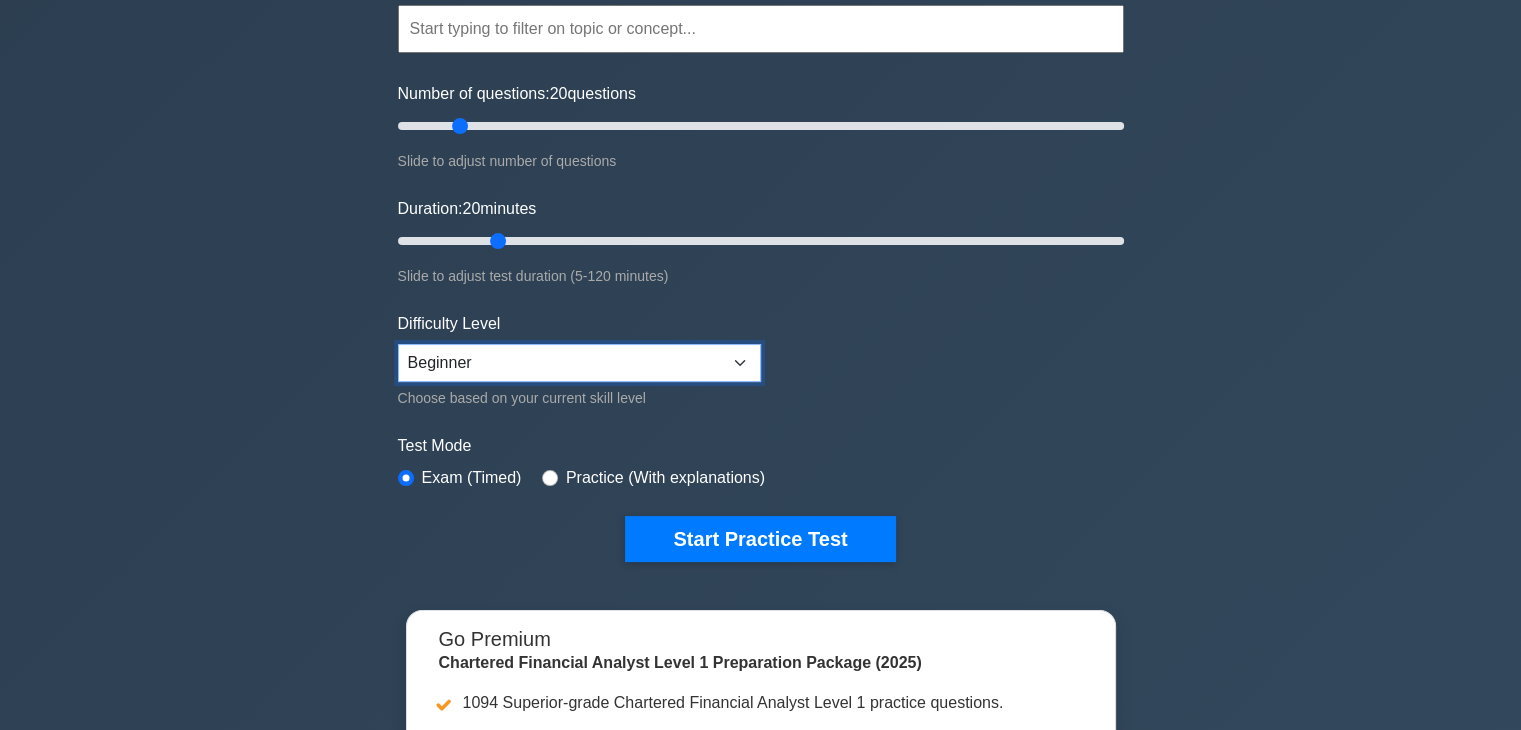 click on "Beginner
Intermediate
Expert" at bounding box center (579, 363) 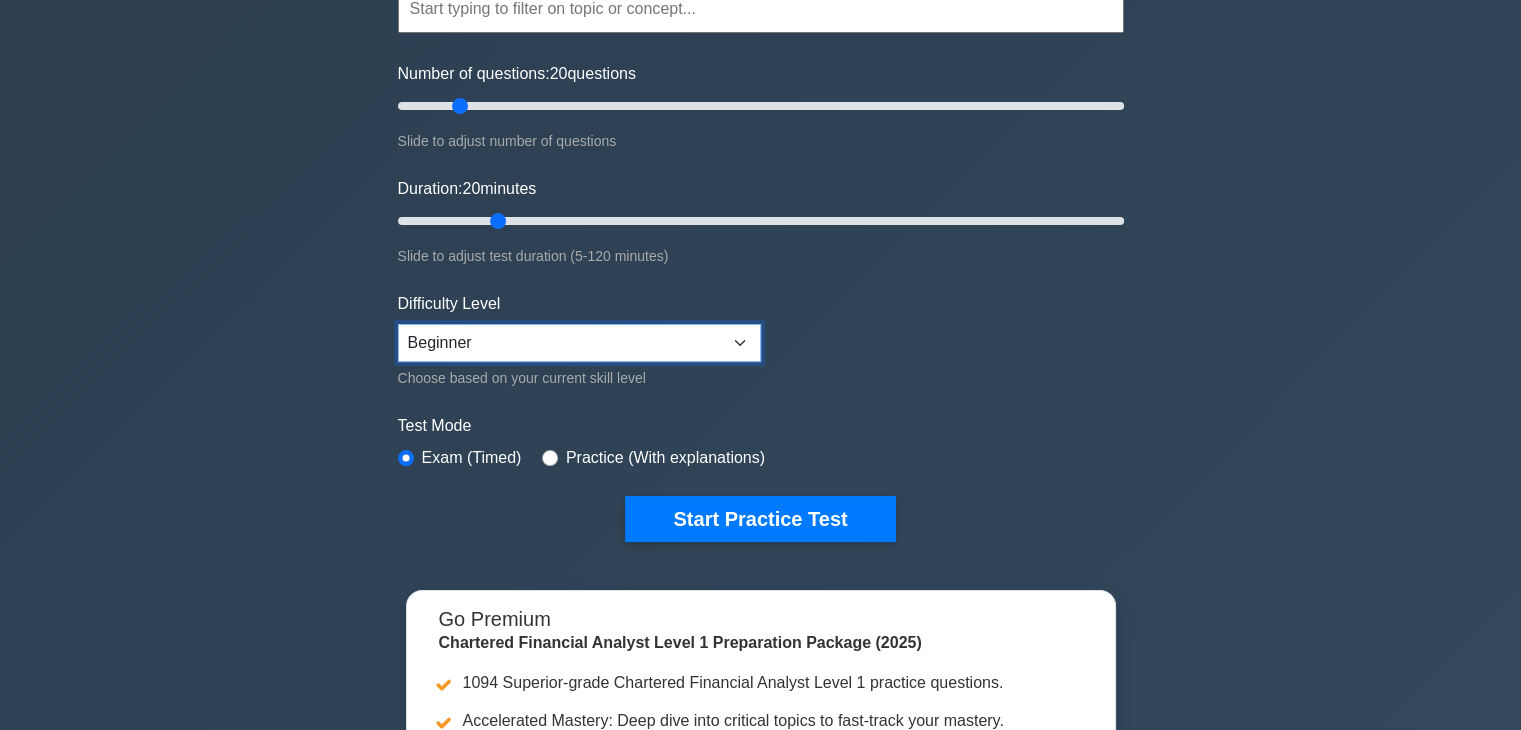 scroll, scrollTop: 232, scrollLeft: 0, axis: vertical 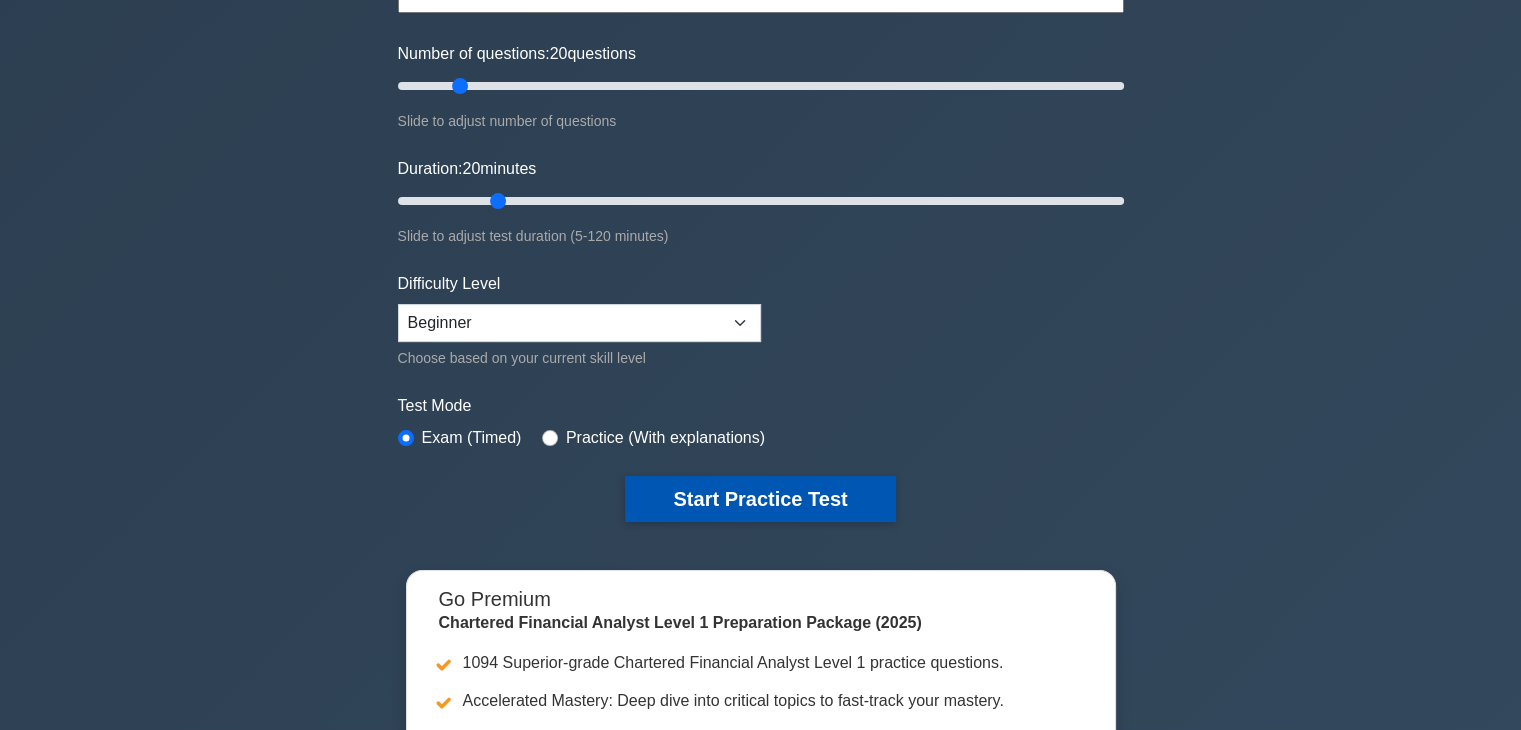 click on "Start Practice Test" at bounding box center [760, 499] 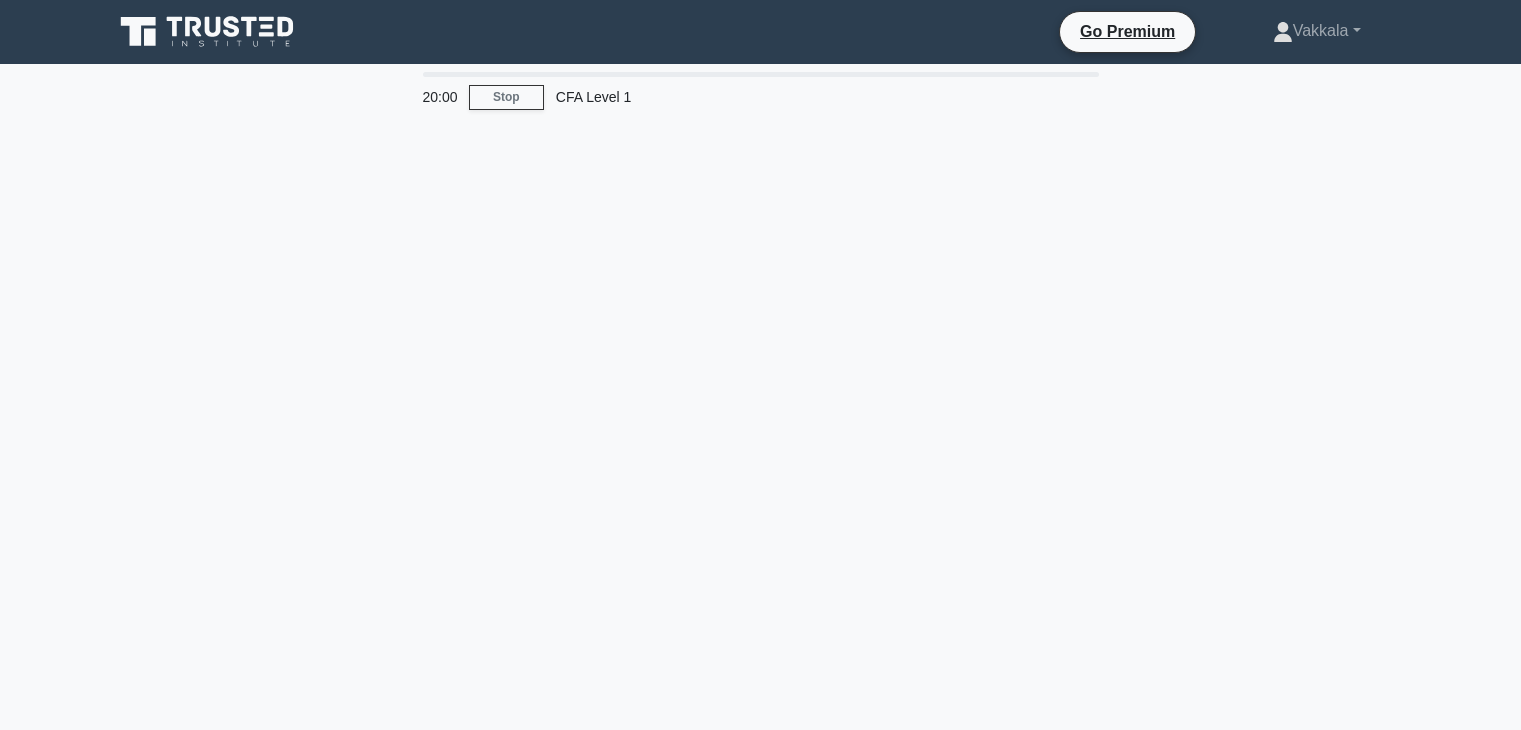 scroll, scrollTop: 0, scrollLeft: 0, axis: both 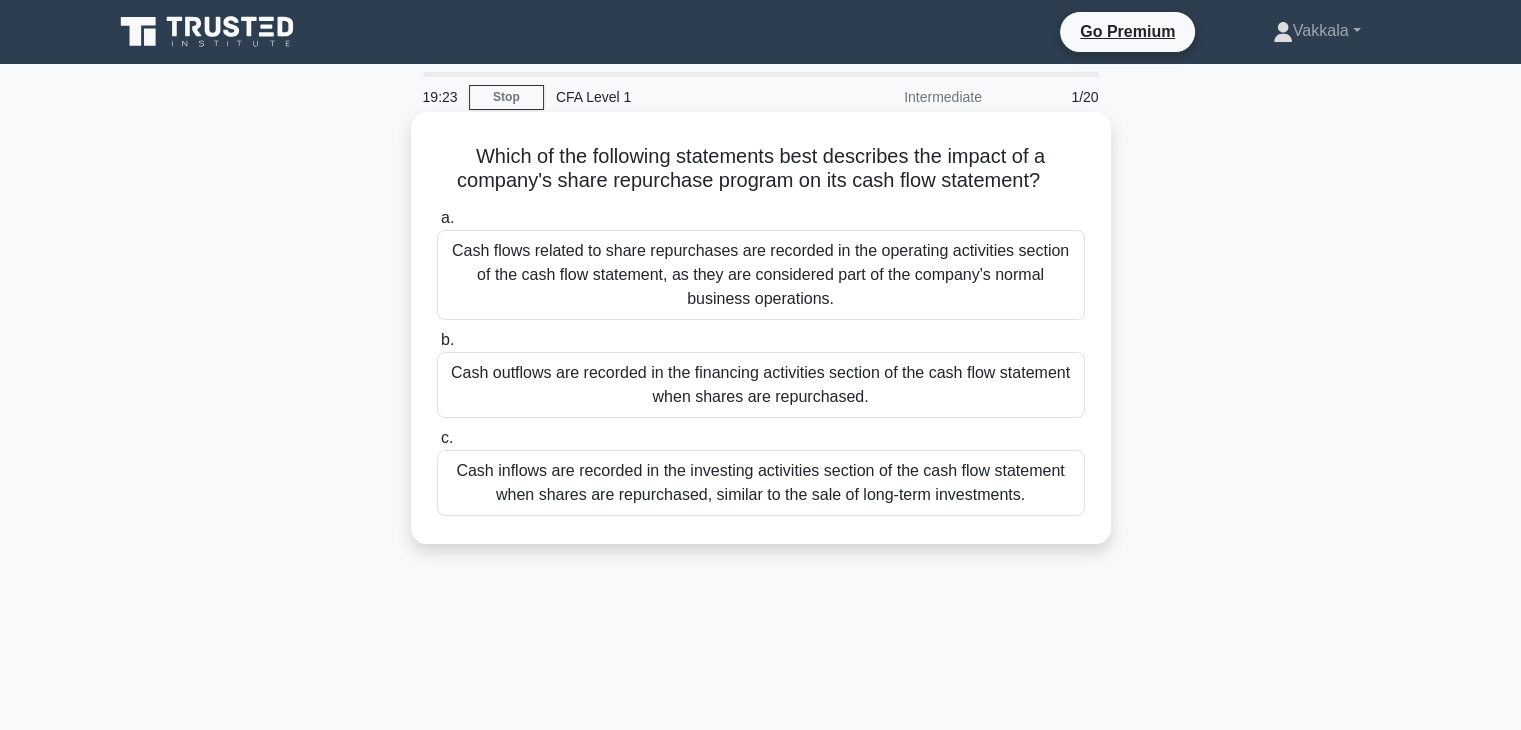 click on "Cash flows related to share repurchases are recorded in the operating activities section of the cash flow statement, as they are considered part of the company's normal business operations." at bounding box center (761, 275) 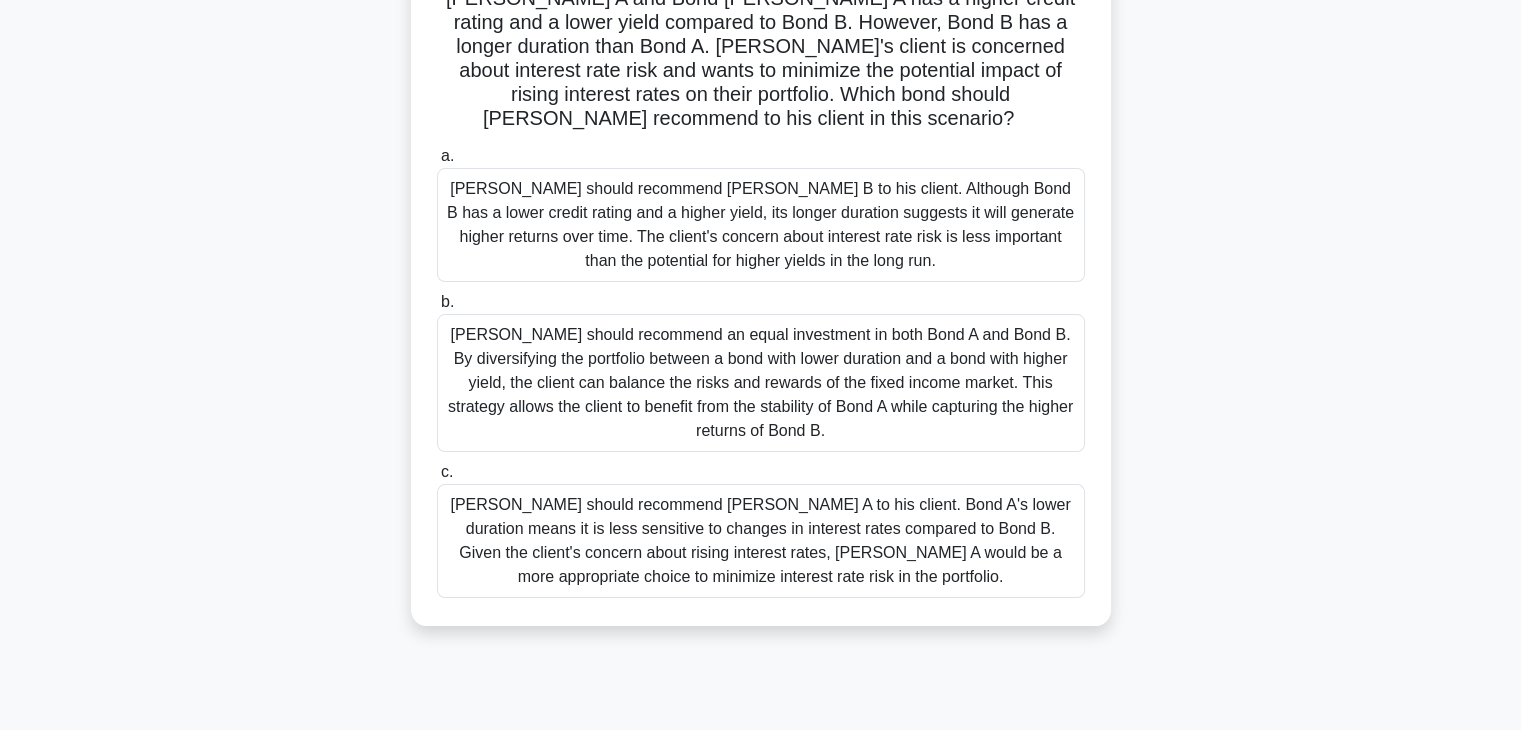 scroll, scrollTop: 183, scrollLeft: 0, axis: vertical 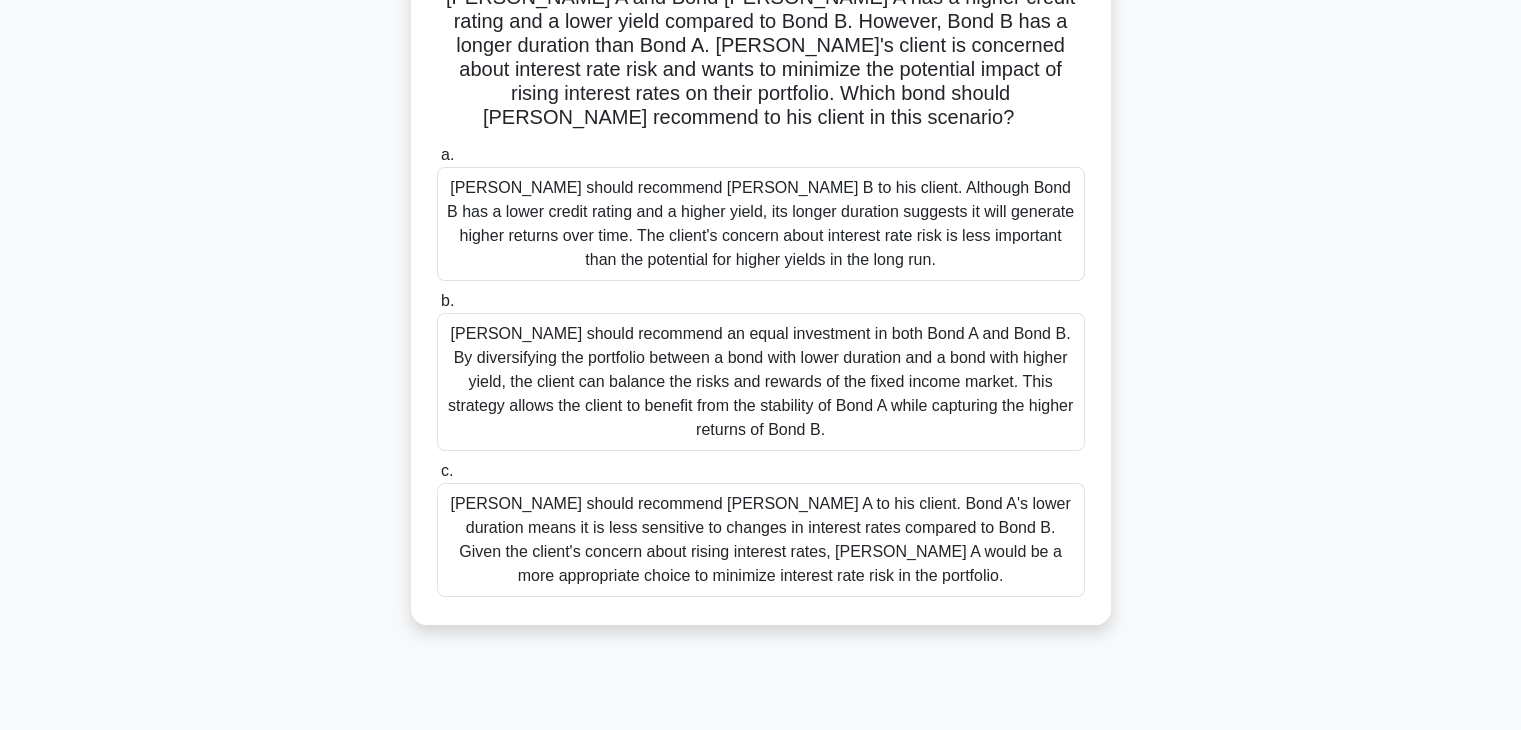 click on "[PERSON_NAME] should recommend an equal investment in both Bond A and Bond B. By diversifying the portfolio between a bond with lower duration and a bond with higher yield, the client can balance the risks and rewards of the fixed income market. This strategy allows the client to benefit from the stability of Bond A while capturing the higher returns of Bond B." at bounding box center (761, 382) 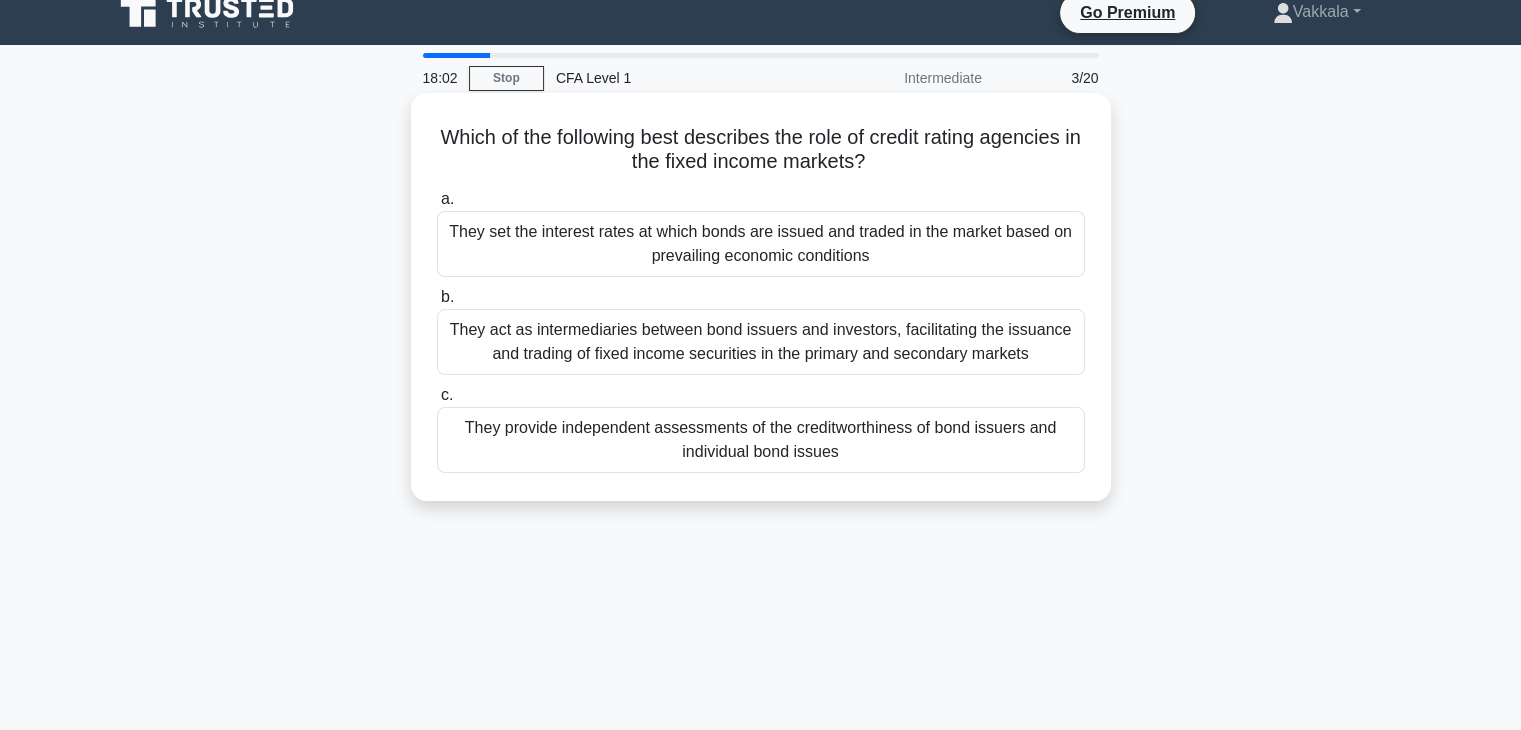 scroll, scrollTop: 20, scrollLeft: 0, axis: vertical 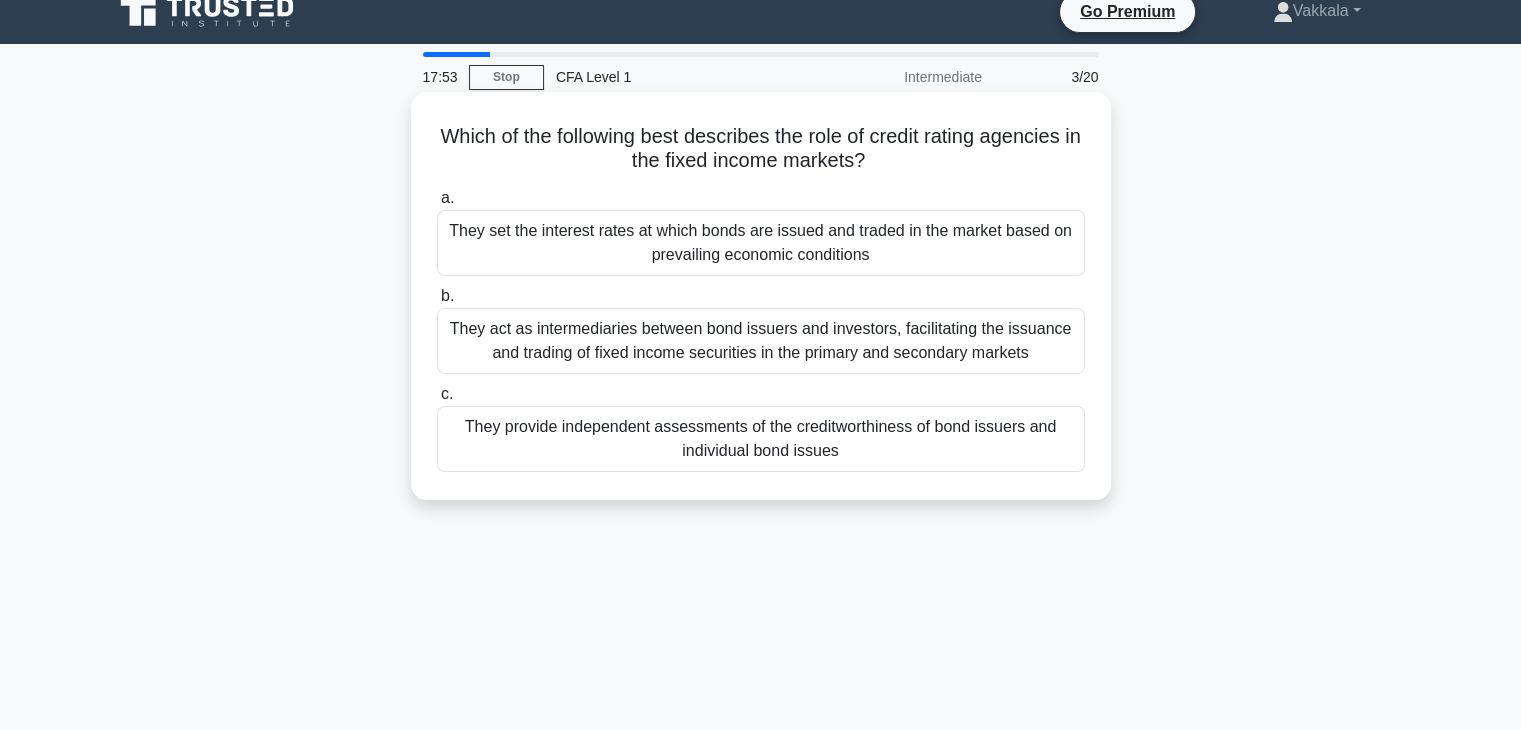 click on "They set the interest rates at which bonds are issued and traded in the market based on prevailing economic conditions" at bounding box center [761, 243] 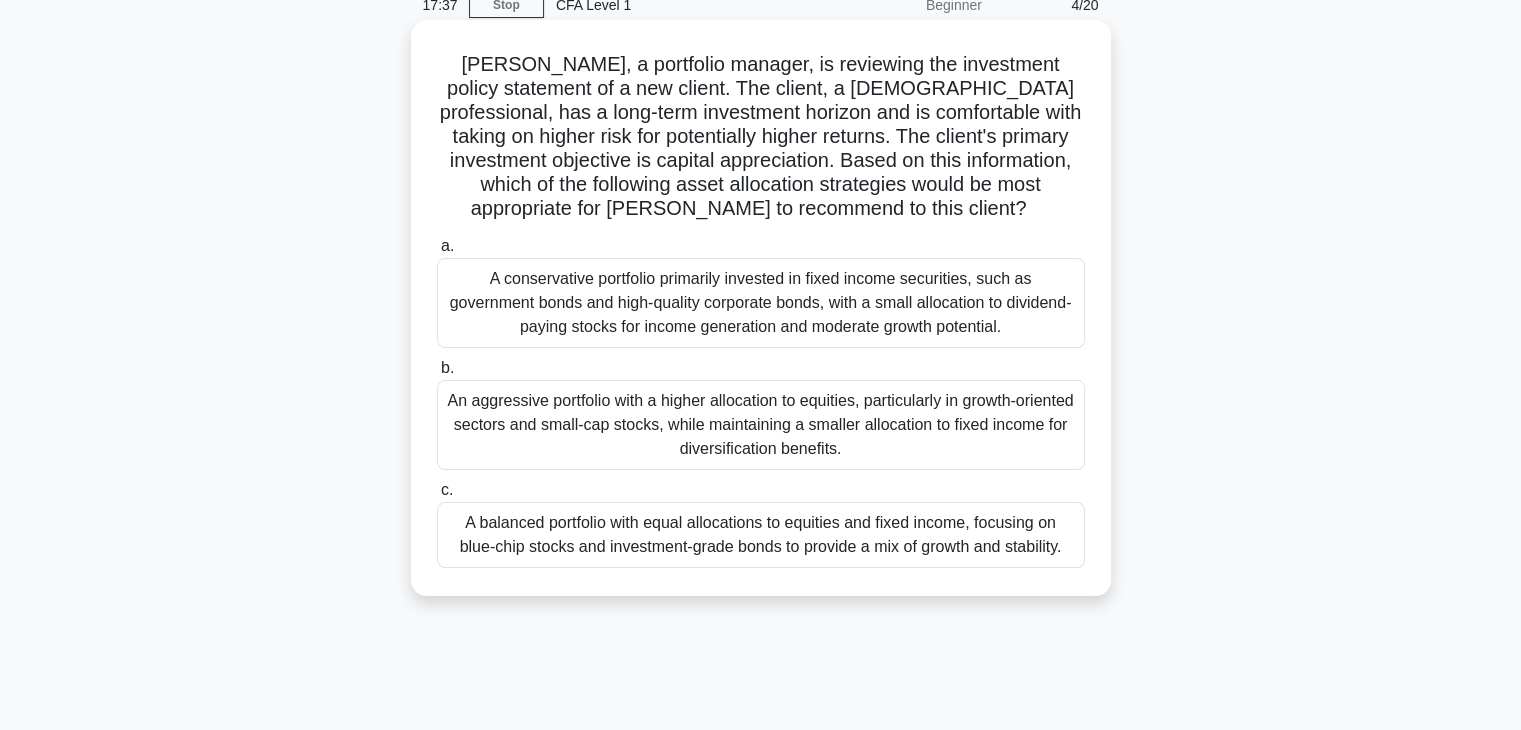 scroll, scrollTop: 106, scrollLeft: 0, axis: vertical 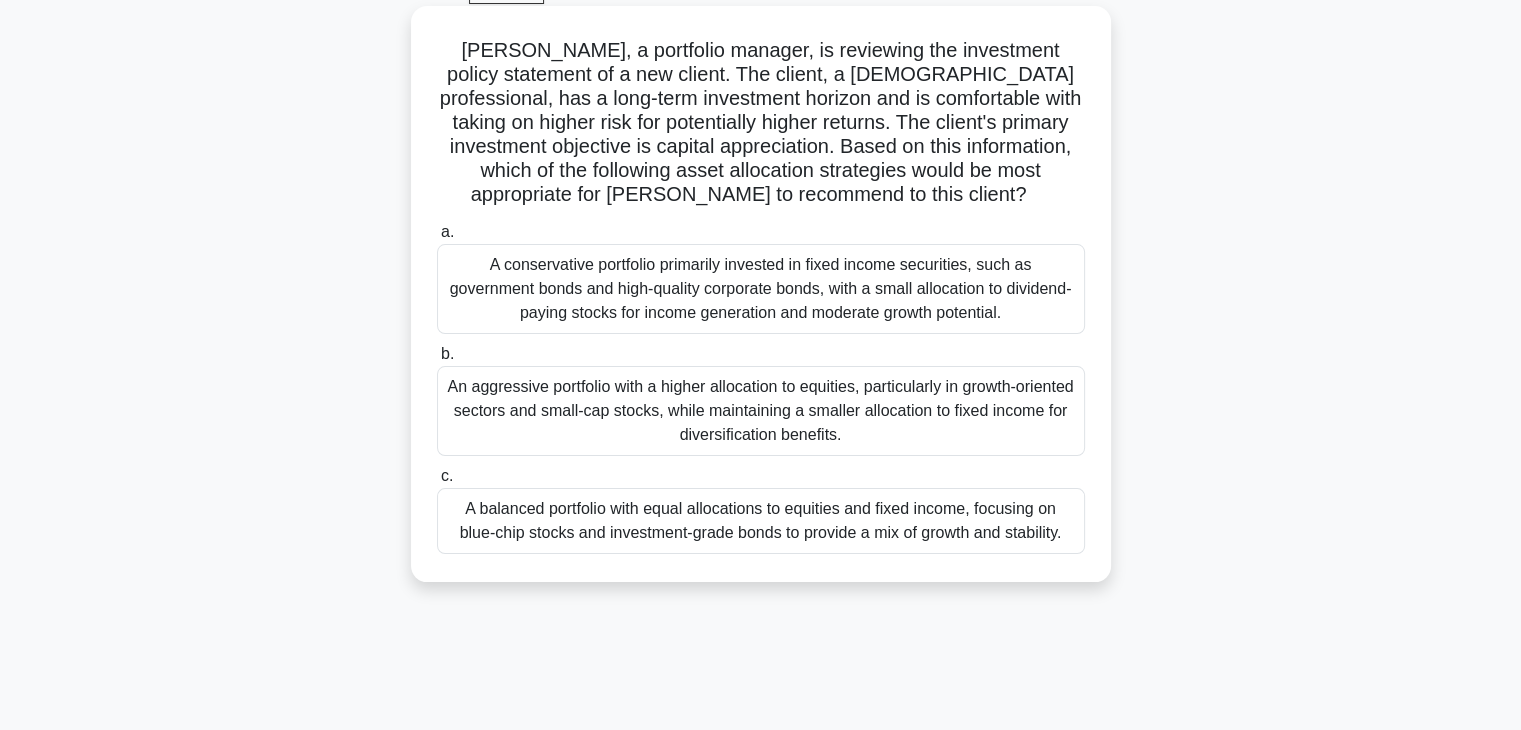 click on "An aggressive portfolio with a higher allocation to equities, particularly in growth-oriented sectors and small-cap stocks, while maintaining a smaller allocation to fixed income for diversification benefits." at bounding box center (761, 411) 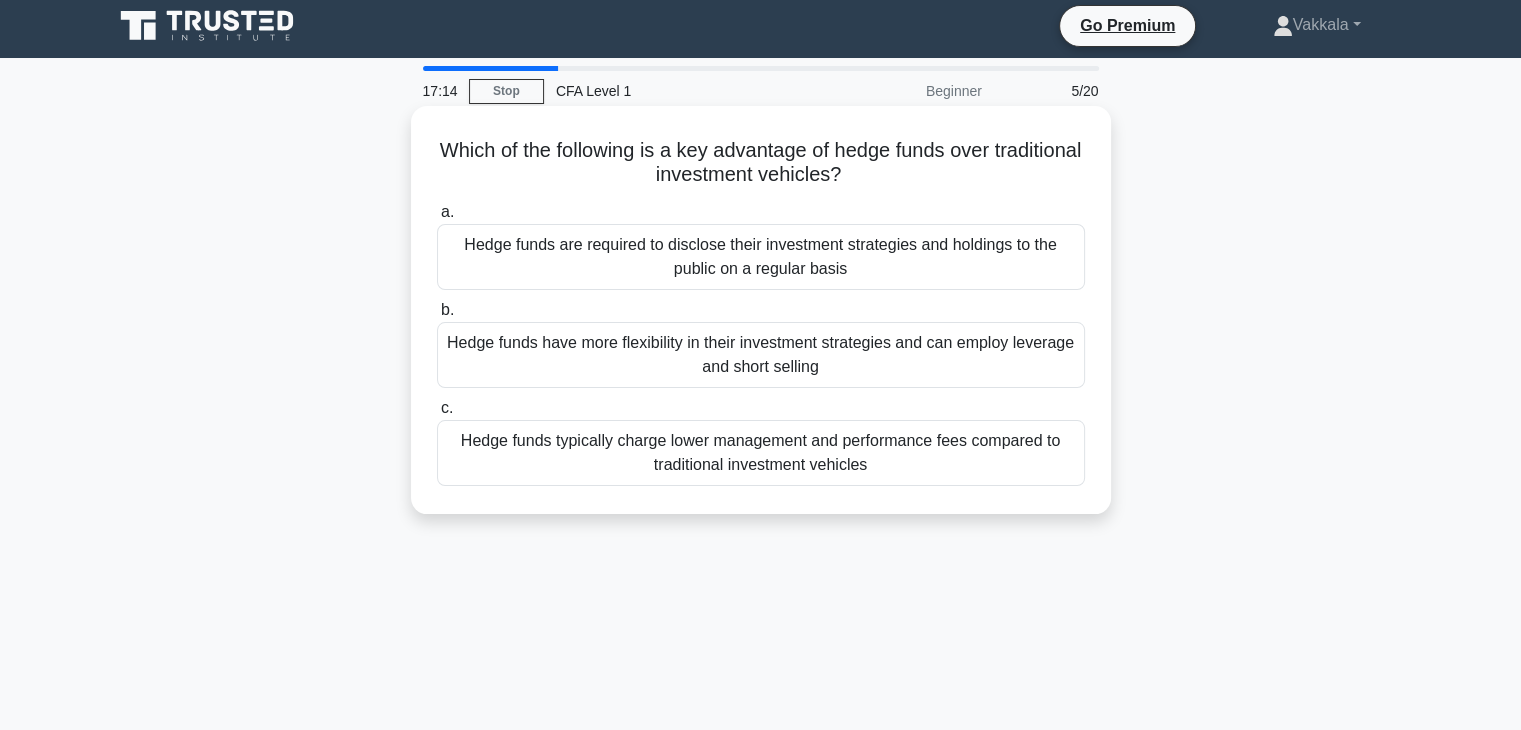 scroll, scrollTop: 0, scrollLeft: 0, axis: both 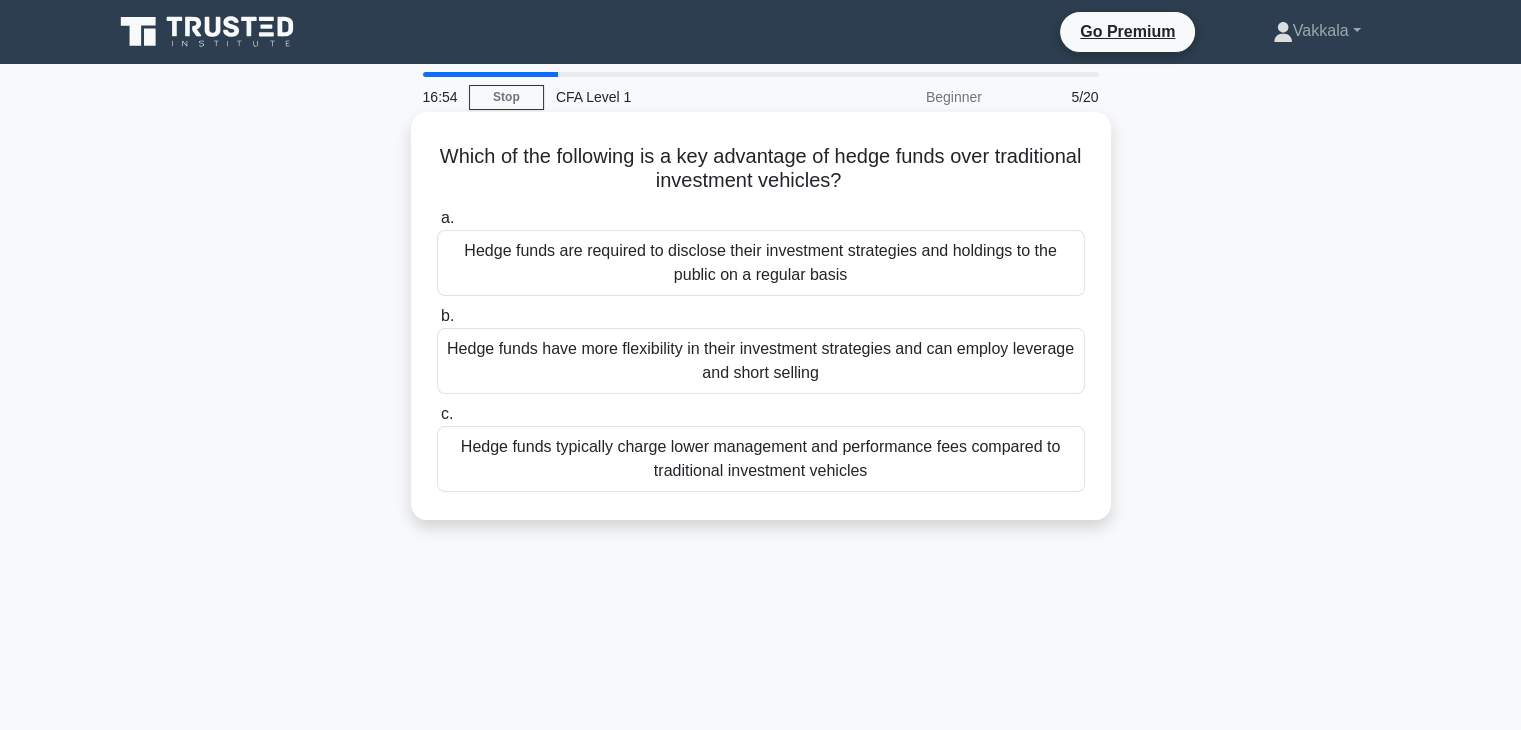 click on "Hedge funds are required to disclose their investment strategies and holdings to the public on a regular basis" at bounding box center (761, 263) 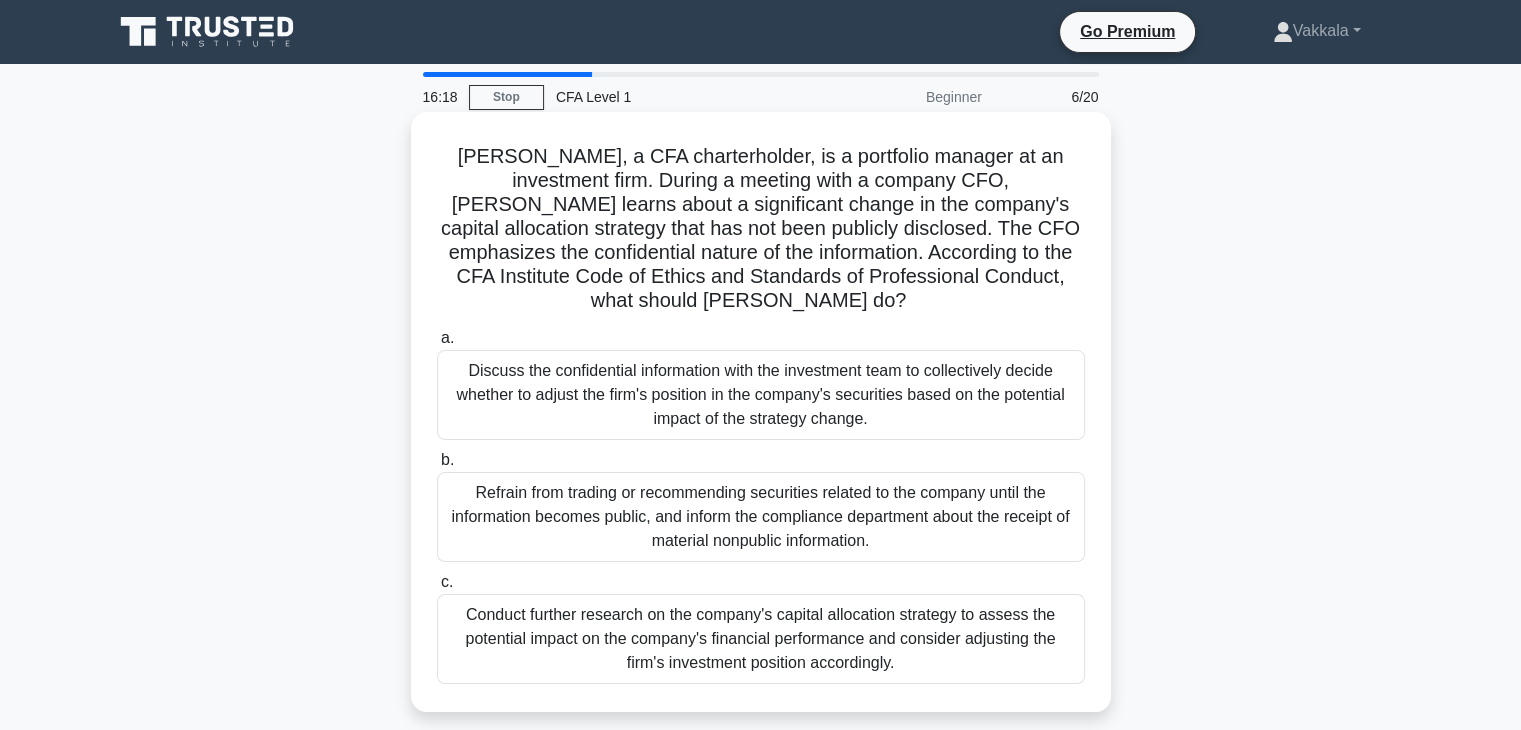 click on "Conduct further research on the company's capital allocation strategy to assess the potential impact on the company's financial performance and consider adjusting the firm's investment position accordingly." at bounding box center [761, 639] 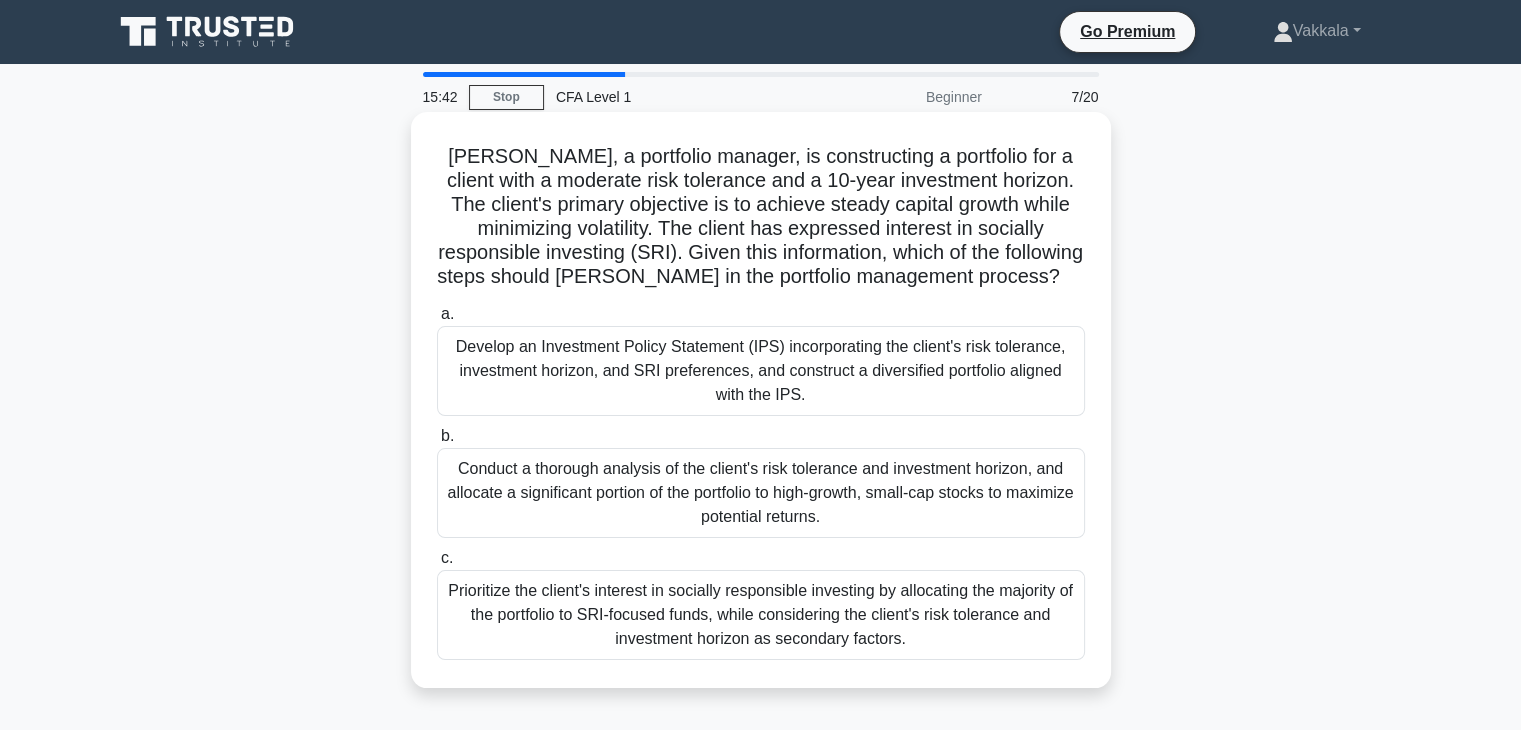 click on "Conduct a thorough analysis of the client's risk tolerance and investment horizon, and allocate a significant portion of the portfolio to high-growth, small-cap stocks to maximize potential returns." at bounding box center [761, 493] 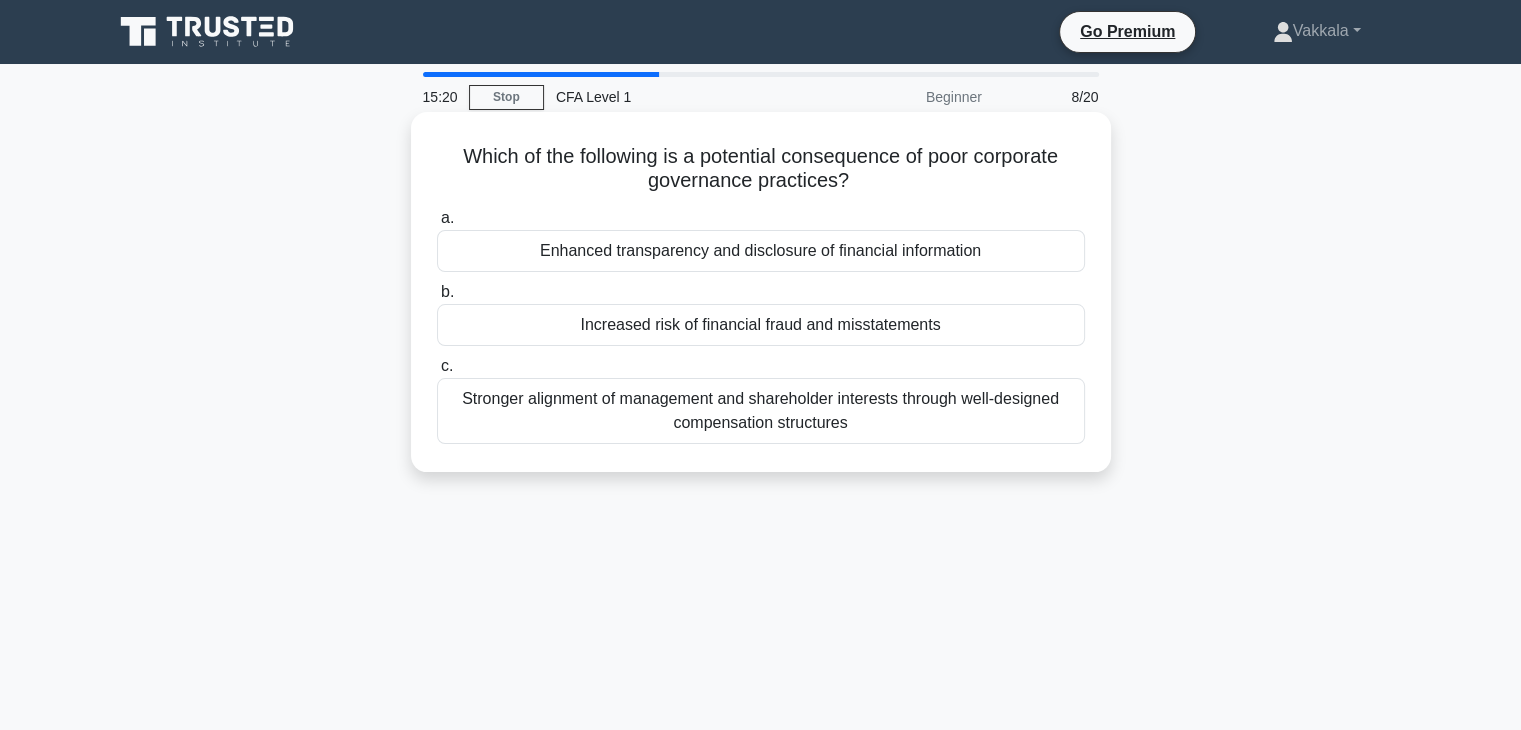 click on "Stronger alignment of management and shareholder interests through well-designed compensation structures" at bounding box center (761, 411) 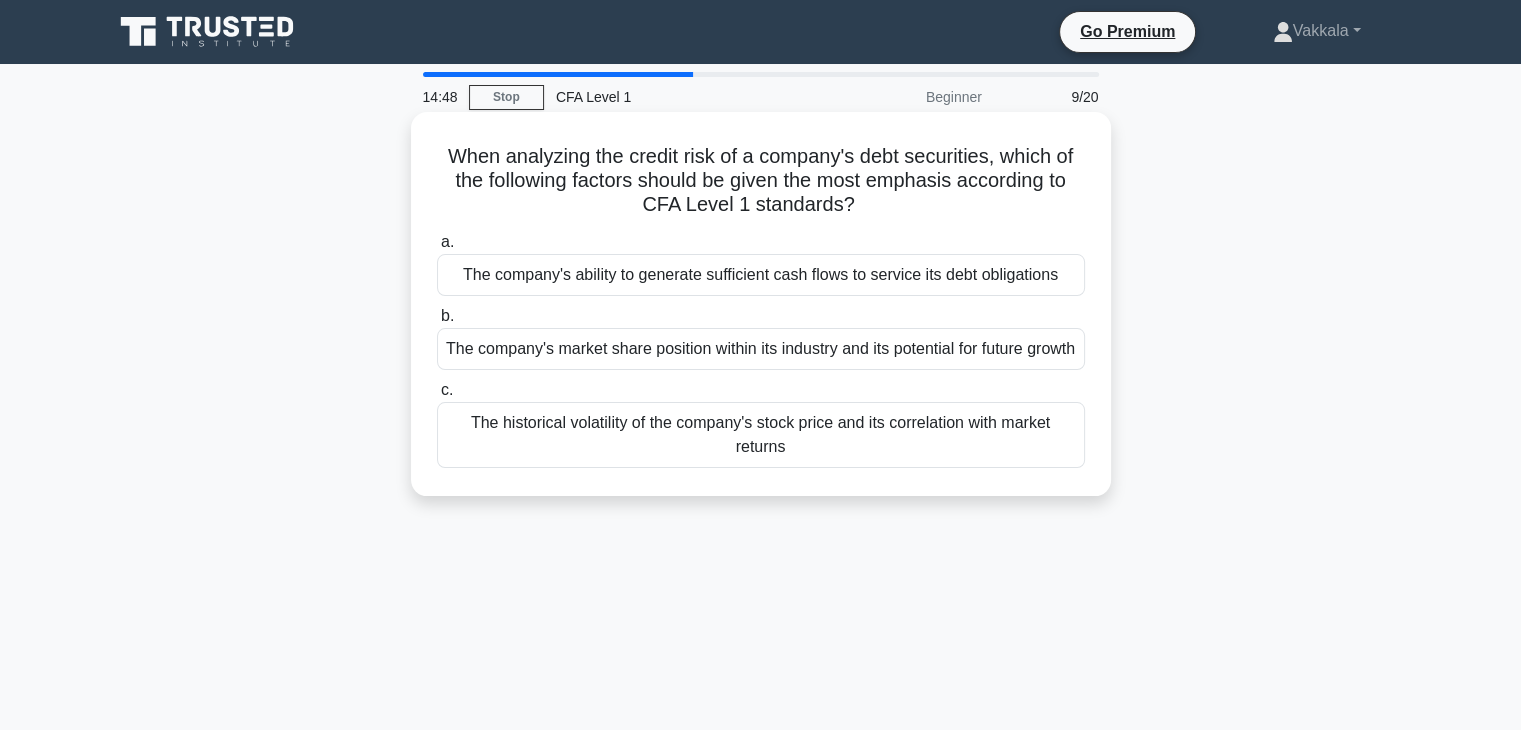 click on "The historical volatility of the company's stock price and its correlation with market returns" at bounding box center (761, 435) 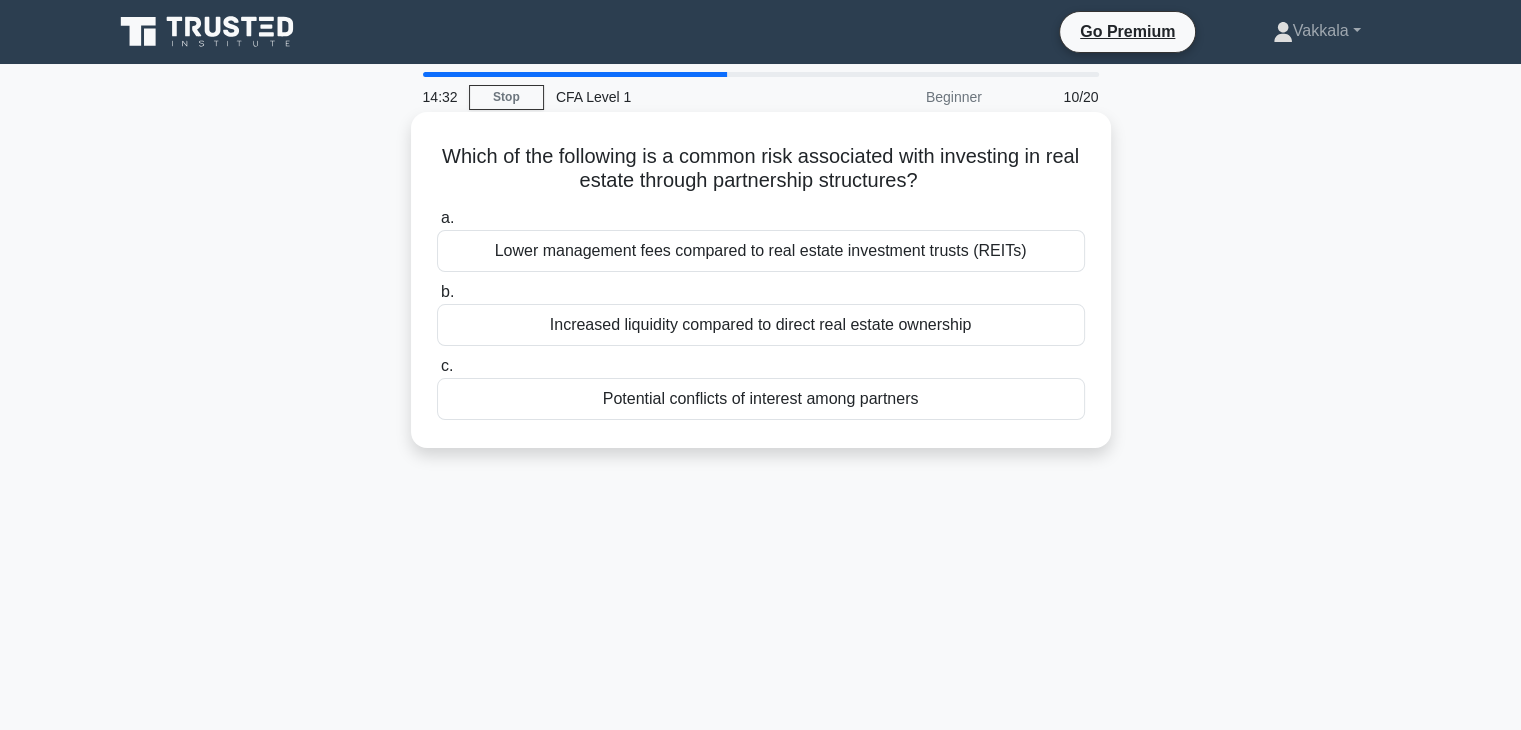 click on "Potential conflicts of interest among partners" at bounding box center [761, 399] 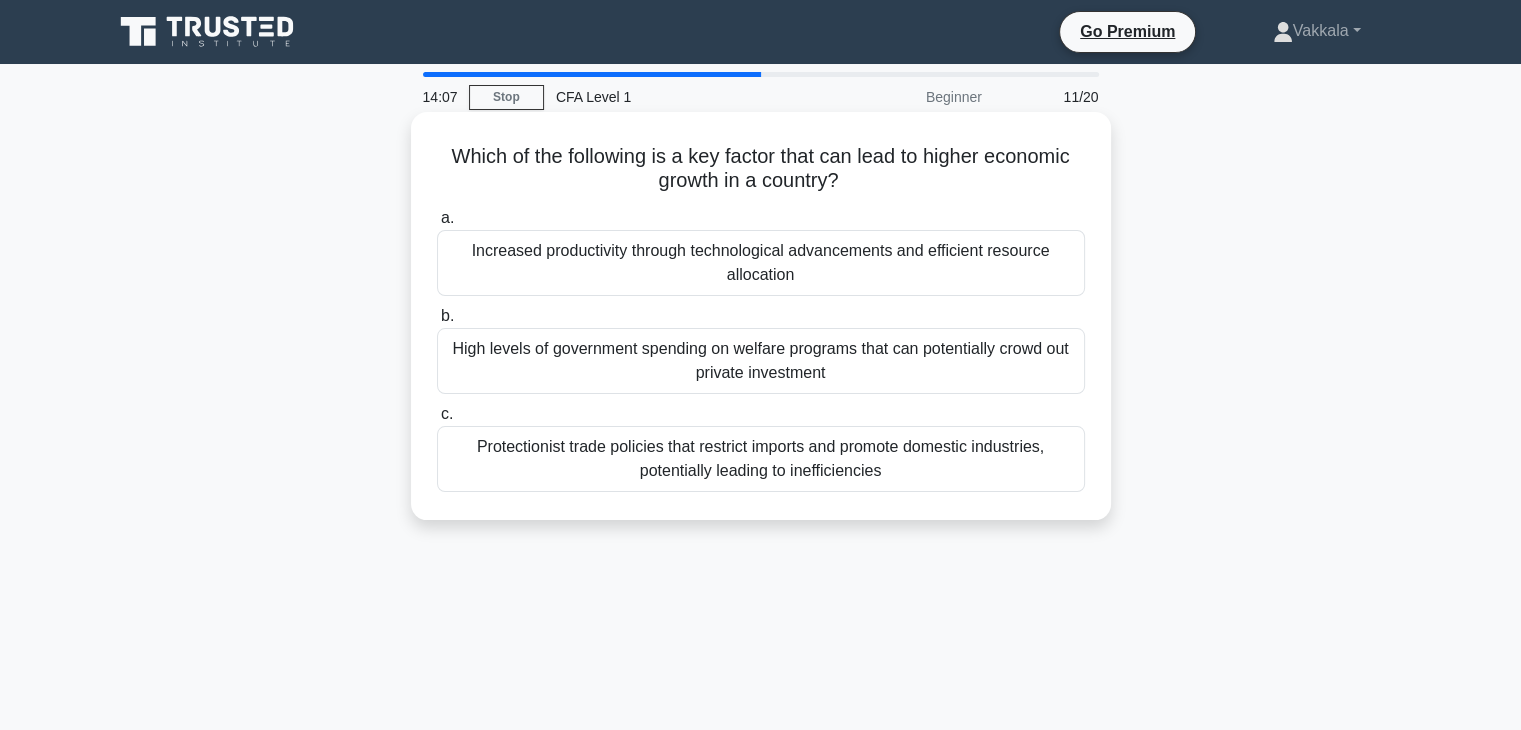 click on "Protectionist trade policies that restrict imports and promote domestic industries, potentially leading to inefficiencies" at bounding box center (761, 459) 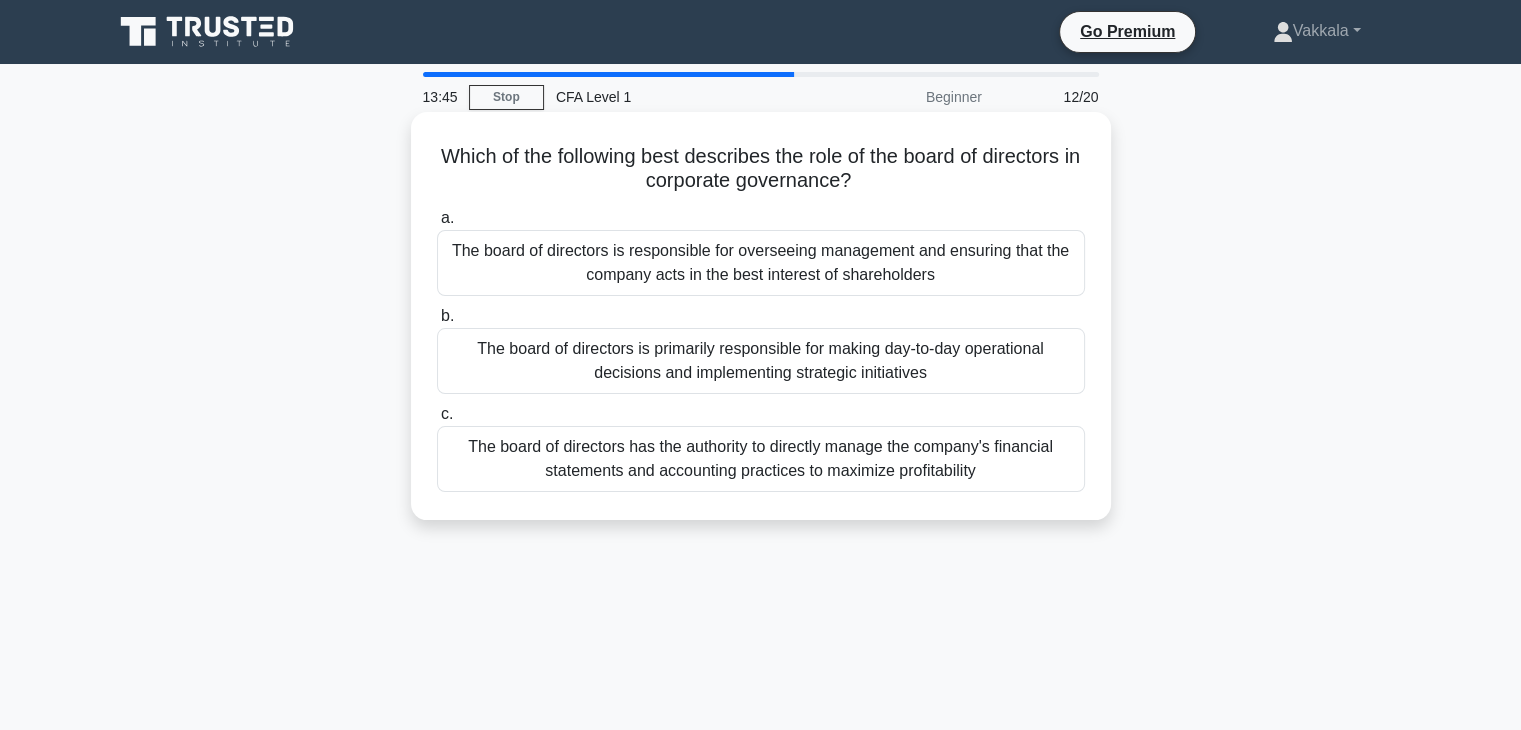 click on "The board of directors is primarily responsible for making day-to-day operational decisions and implementing strategic initiatives" at bounding box center [761, 361] 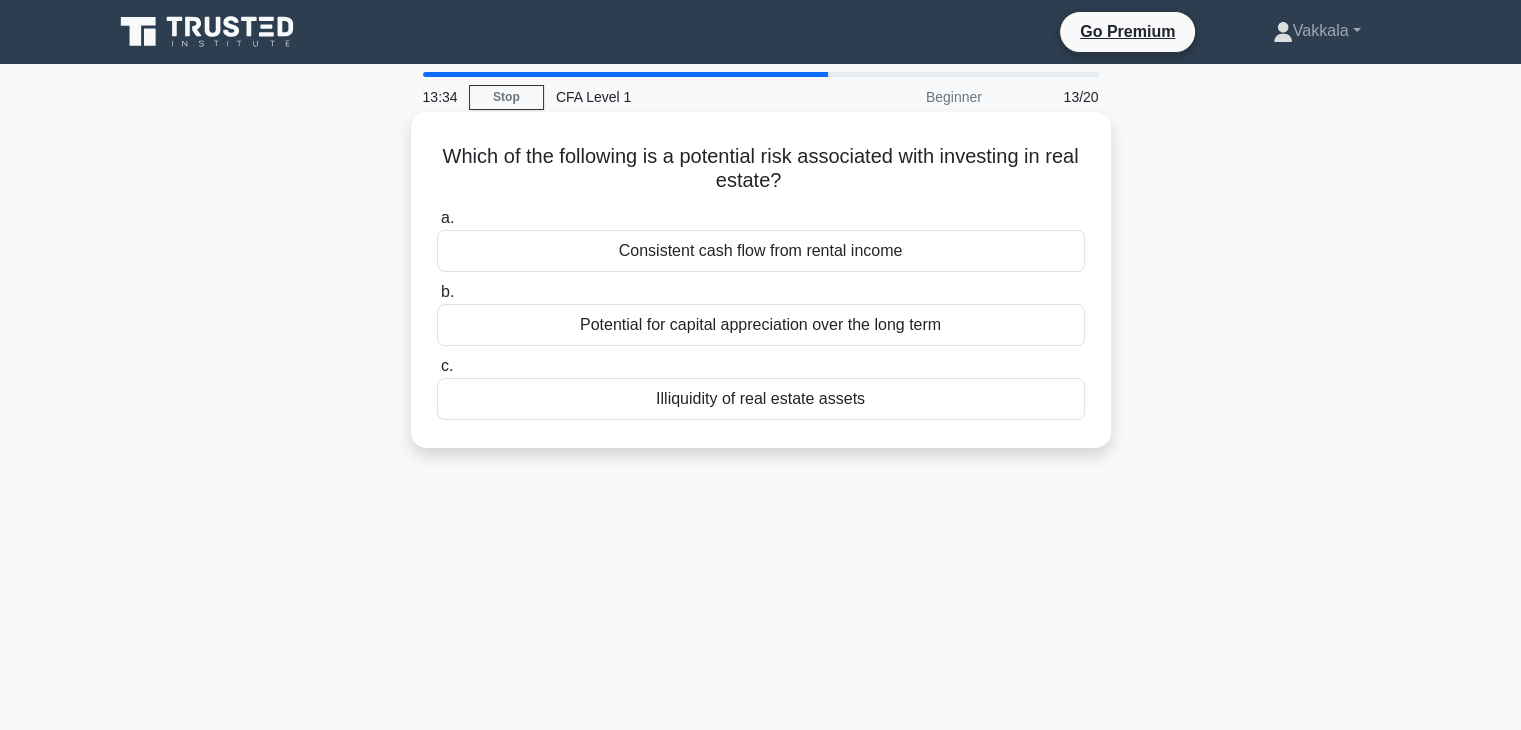 click on "b.
Potential for capital appreciation over the long term" at bounding box center [761, 313] 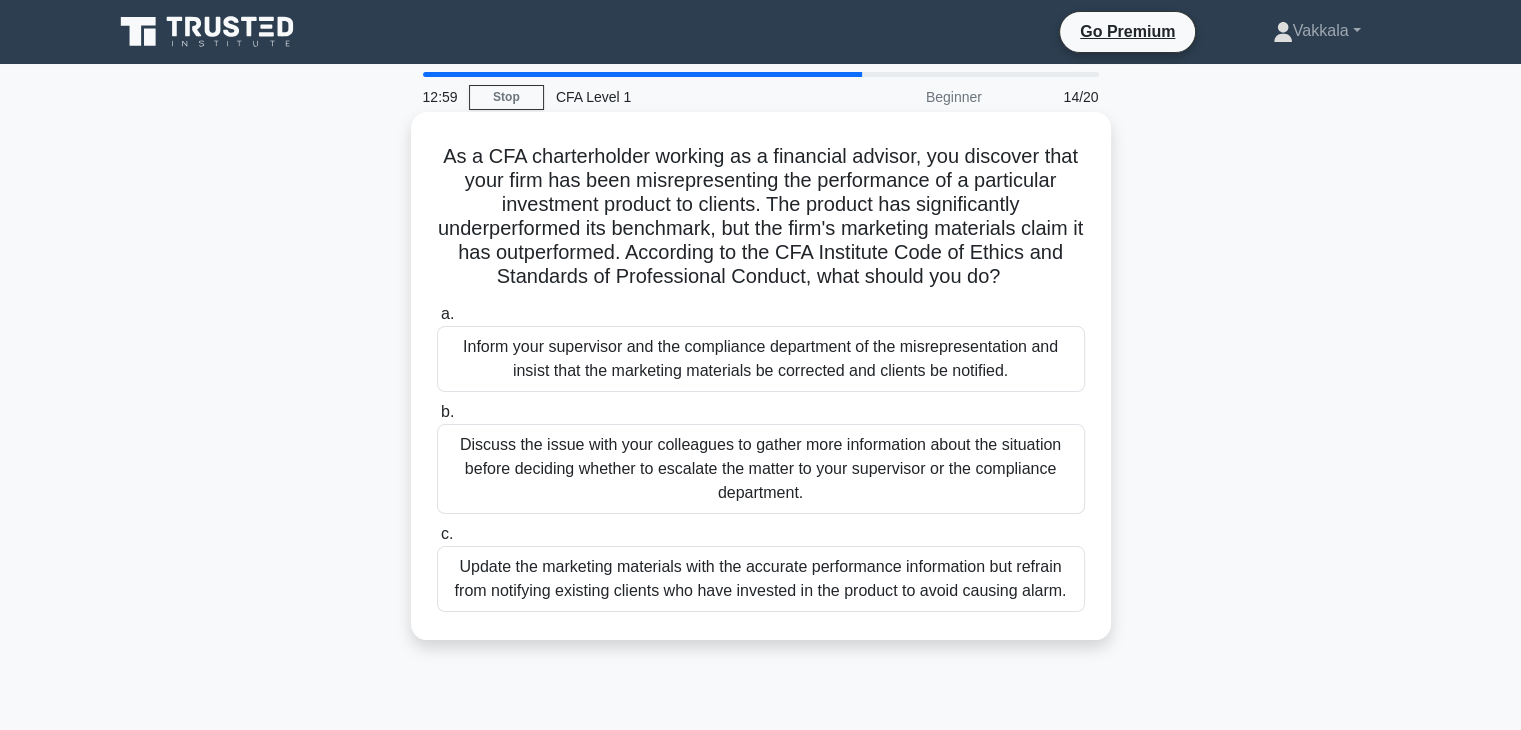 click on "Discuss the issue with your colleagues to gather more information about the situation before deciding whether to escalate the matter to your supervisor or the compliance department." at bounding box center (761, 469) 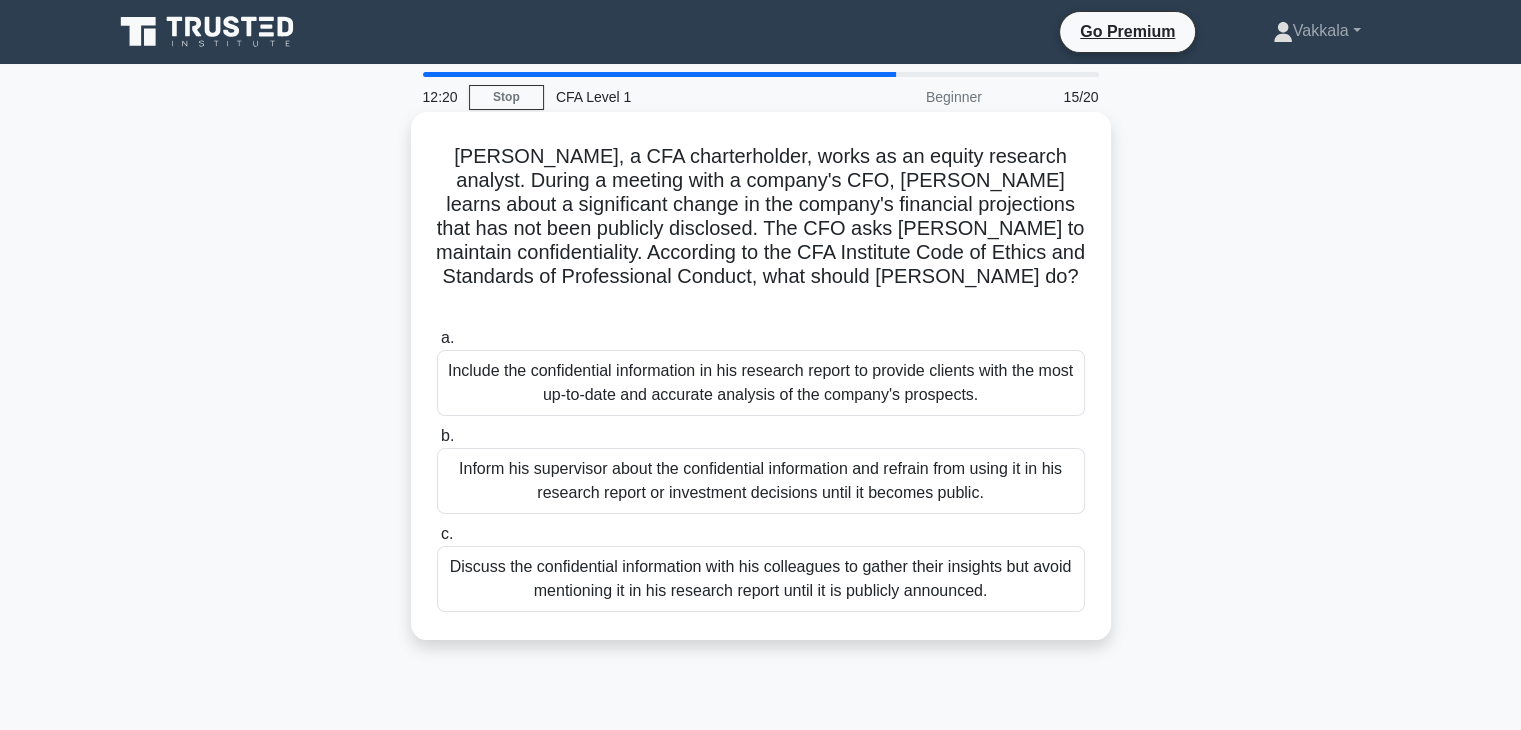 click on "Inform his supervisor about the confidential information and refrain from using it in his research report or investment decisions until it becomes public." at bounding box center (761, 481) 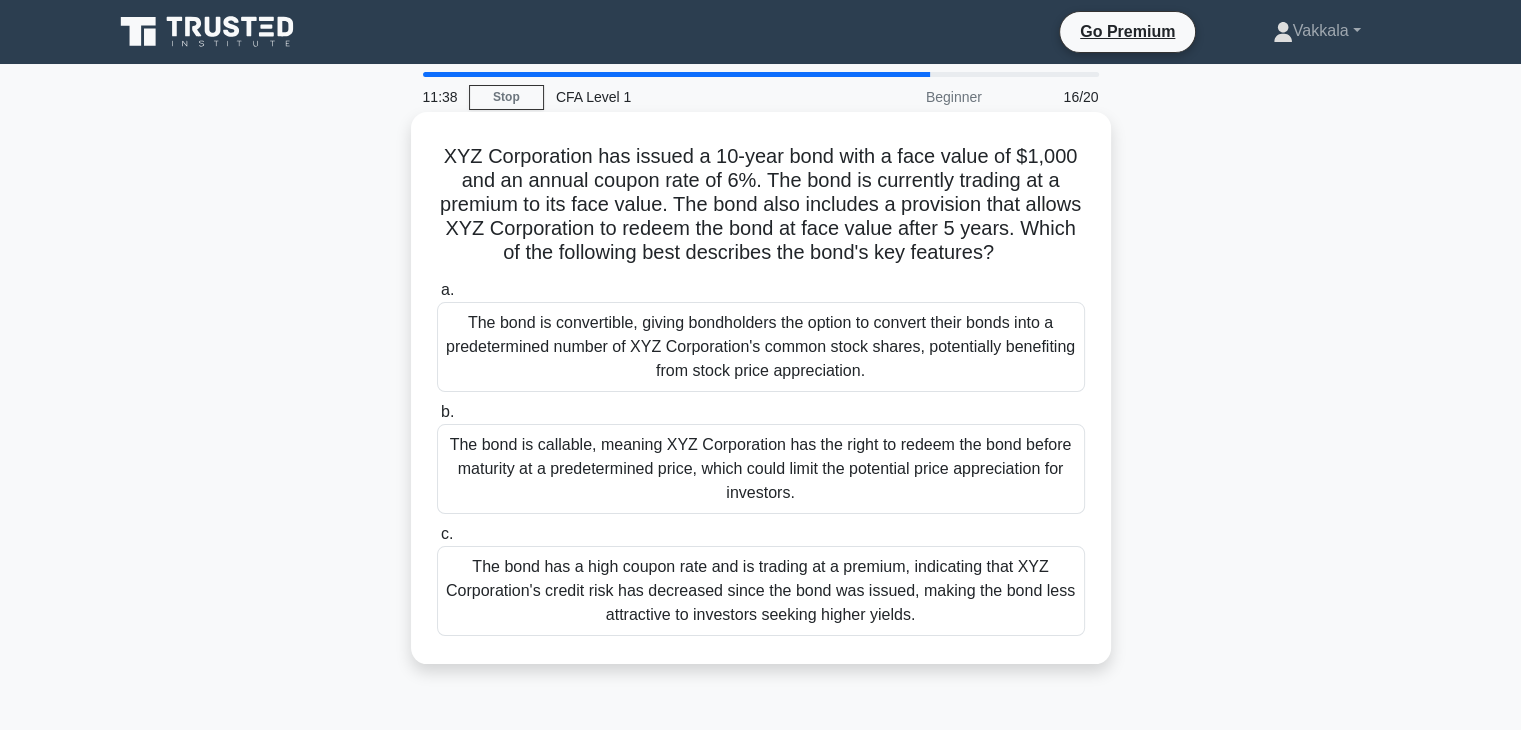 click on "The bond is convertible, giving bondholders the option to convert their bonds into a predetermined number of XYZ Corporation's common stock shares, potentially benefiting from stock price appreciation." at bounding box center [761, 347] 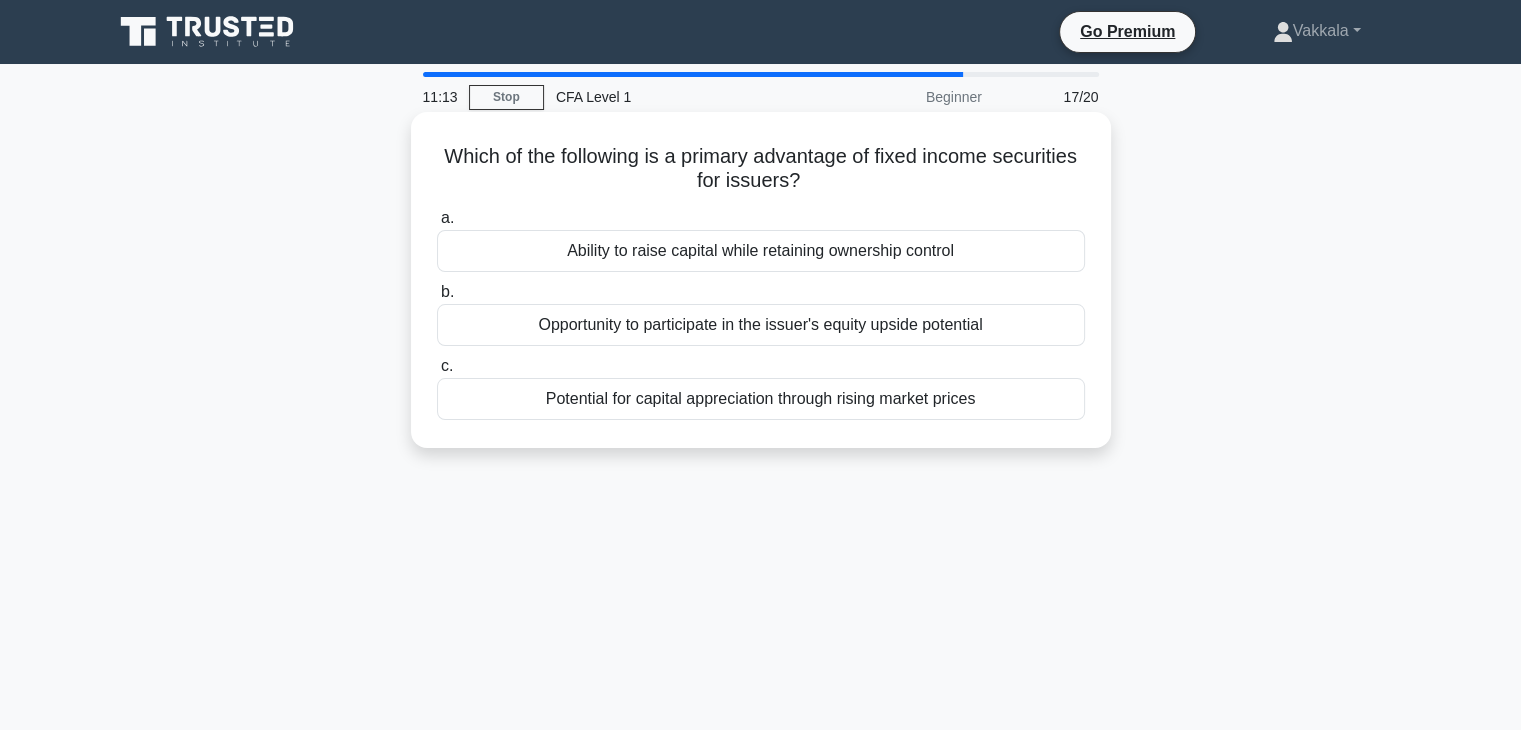 click on "Ability to raise capital while retaining ownership control" at bounding box center (761, 251) 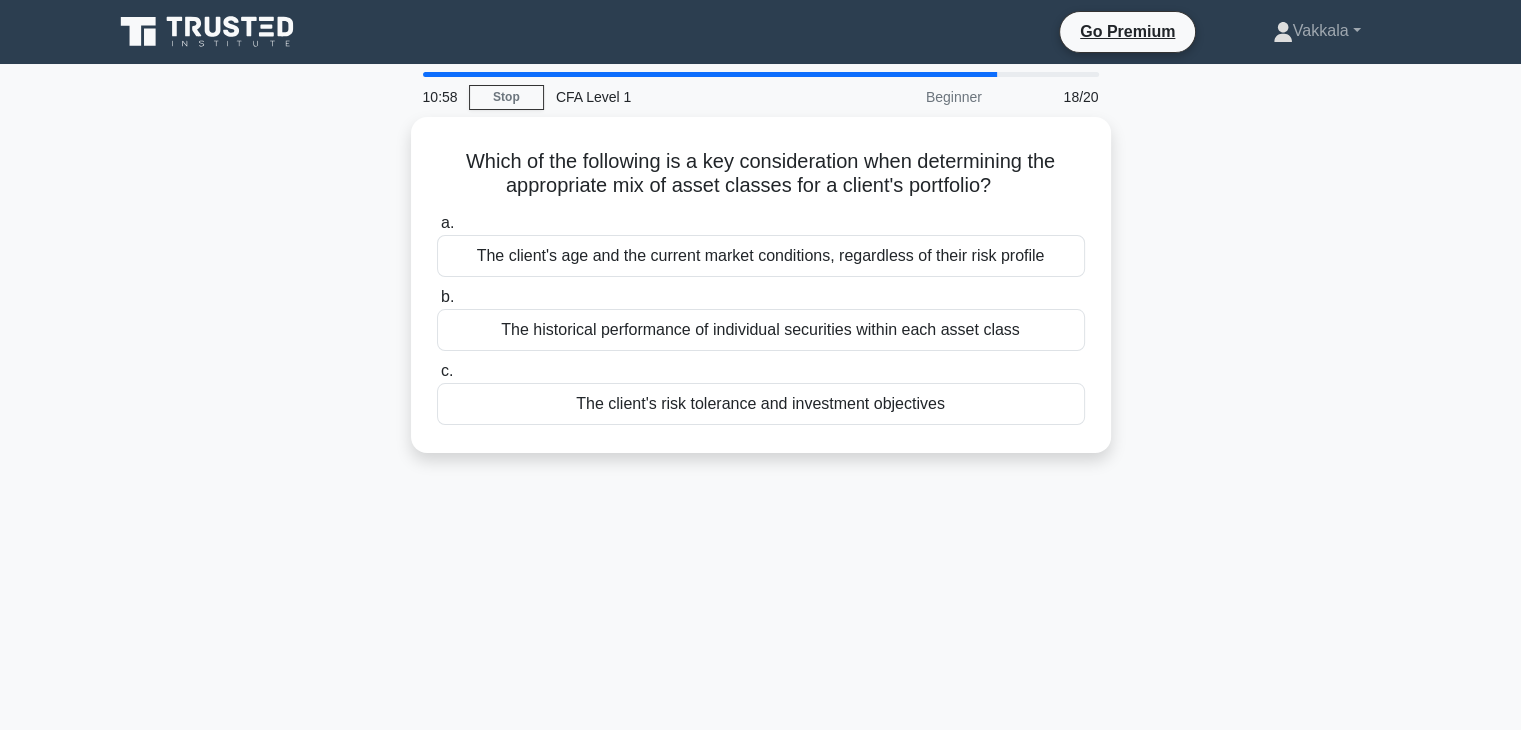 click on "The client's age and the current market conditions, regardless of their risk profile" at bounding box center (761, 256) 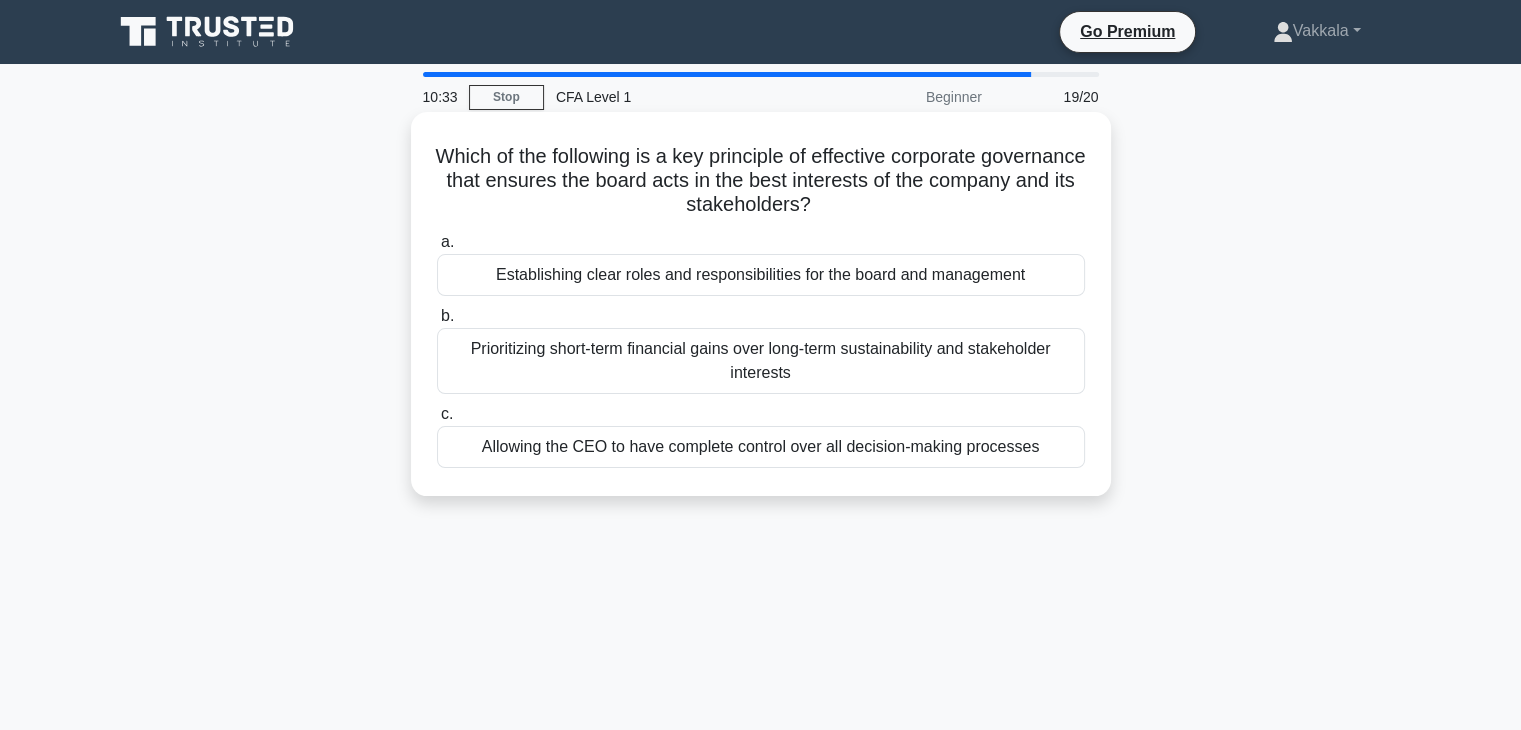 click on "Prioritizing short-term financial gains over long-term sustainability and stakeholder interests" at bounding box center (761, 361) 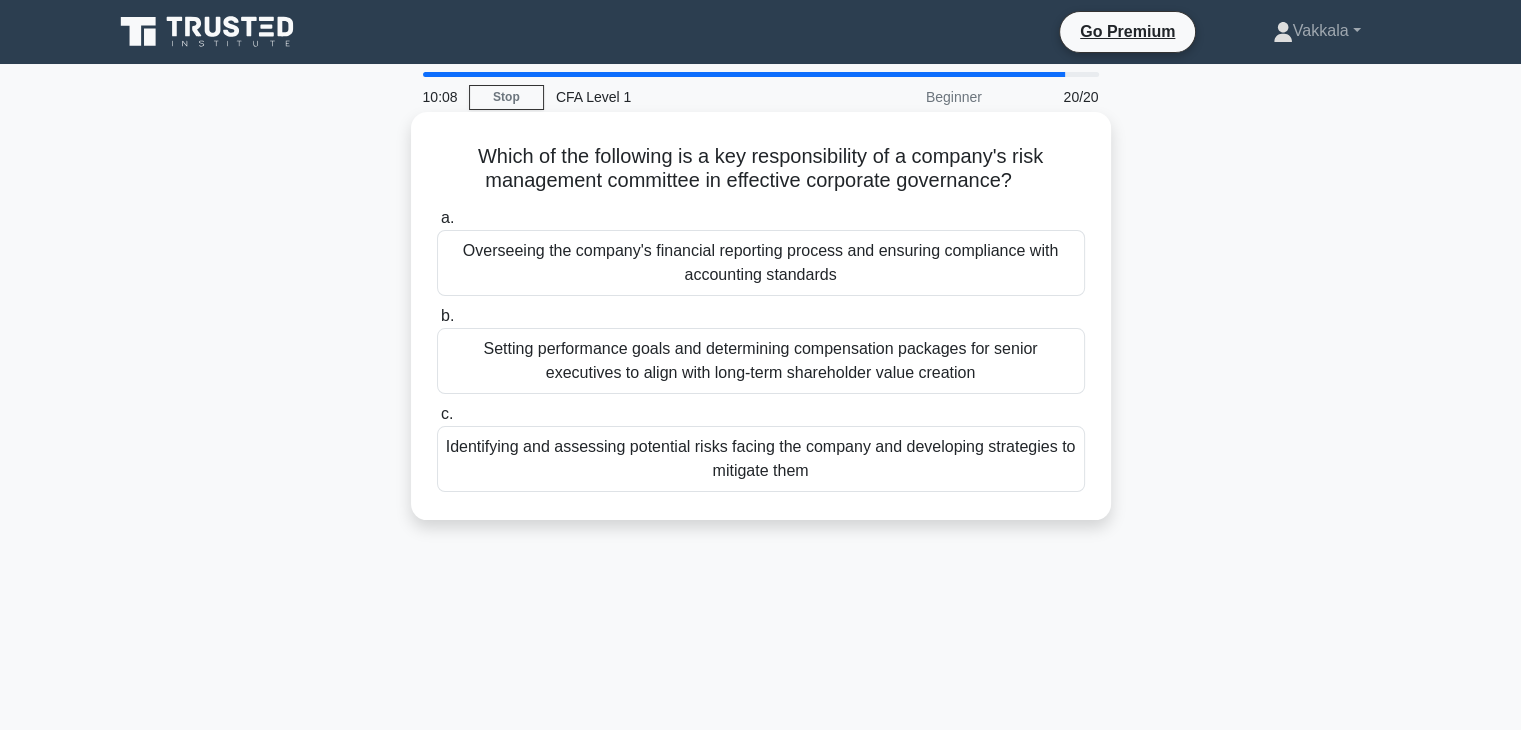 click on "Overseeing the company's financial reporting process and ensuring compliance with accounting standards" at bounding box center [761, 263] 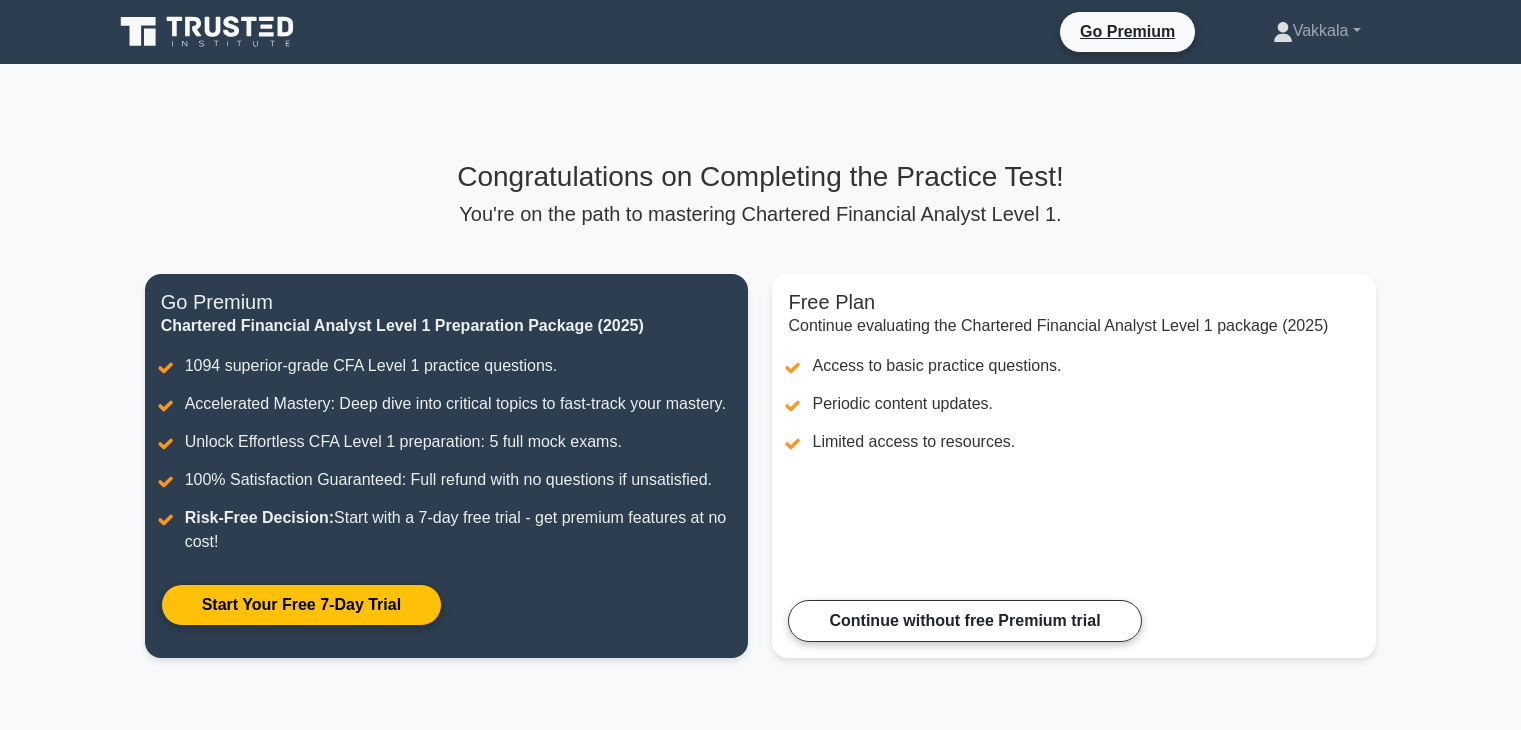 scroll, scrollTop: 0, scrollLeft: 0, axis: both 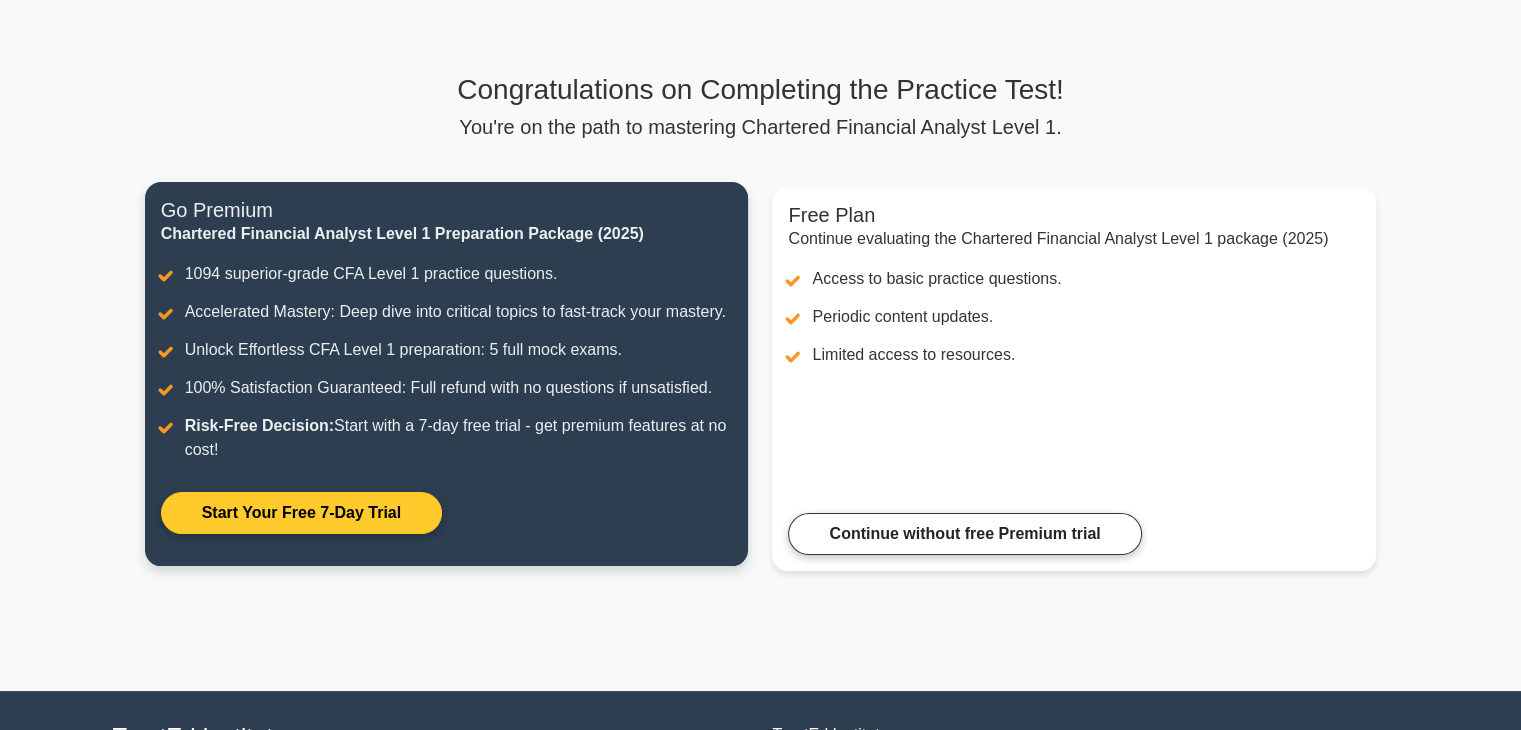 click on "Start Your Free 7-Day Trial" at bounding box center [301, 513] 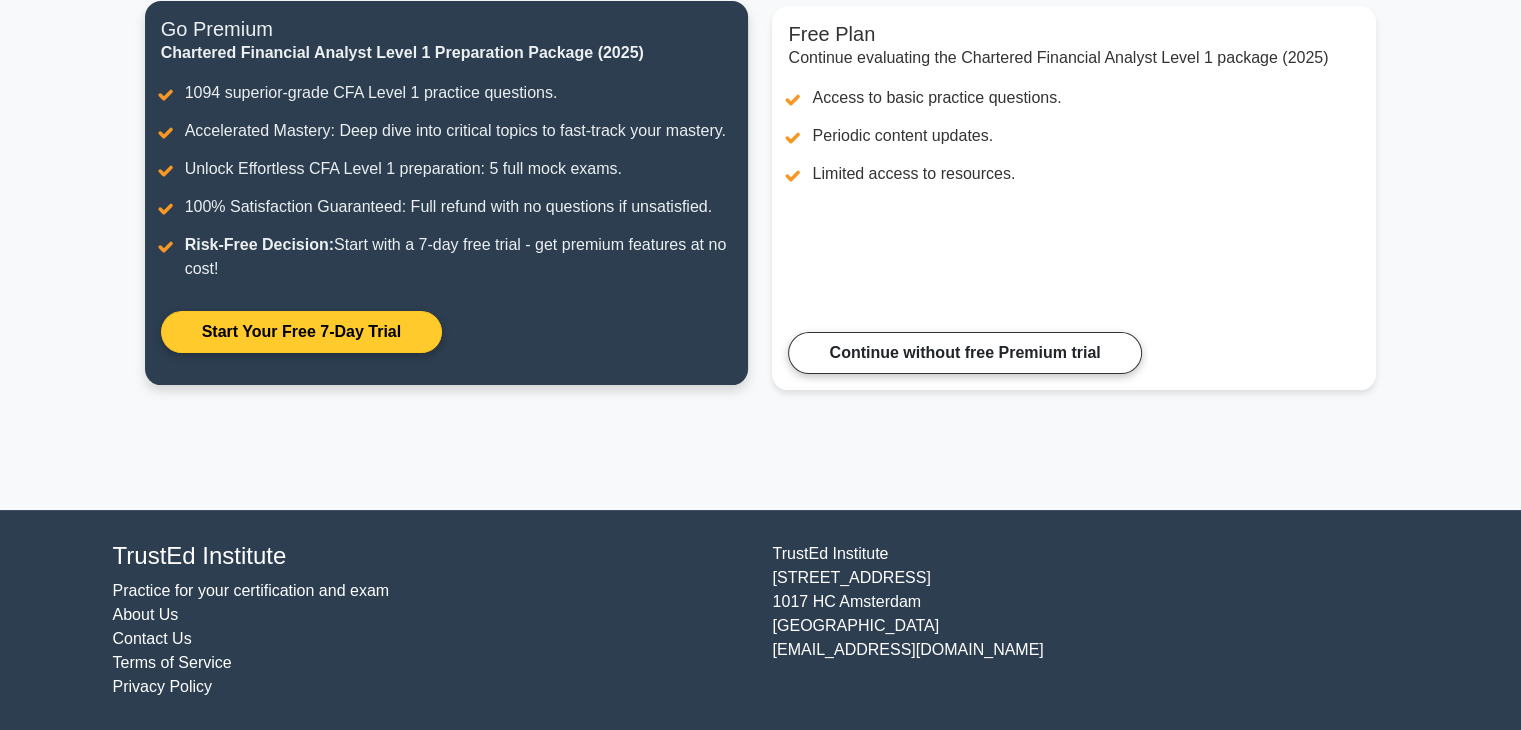 scroll, scrollTop: 0, scrollLeft: 0, axis: both 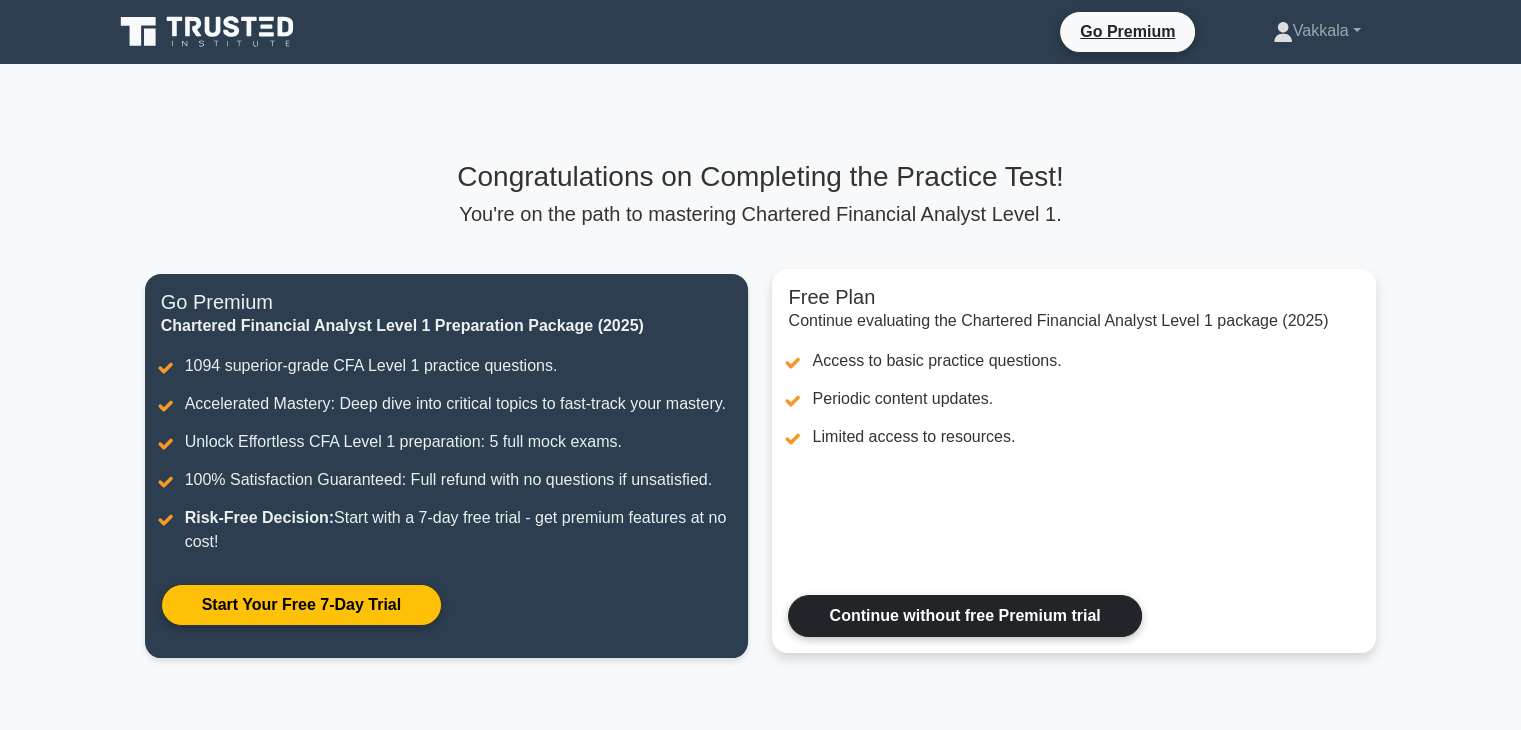 click on "Continue without free Premium trial" at bounding box center [964, 616] 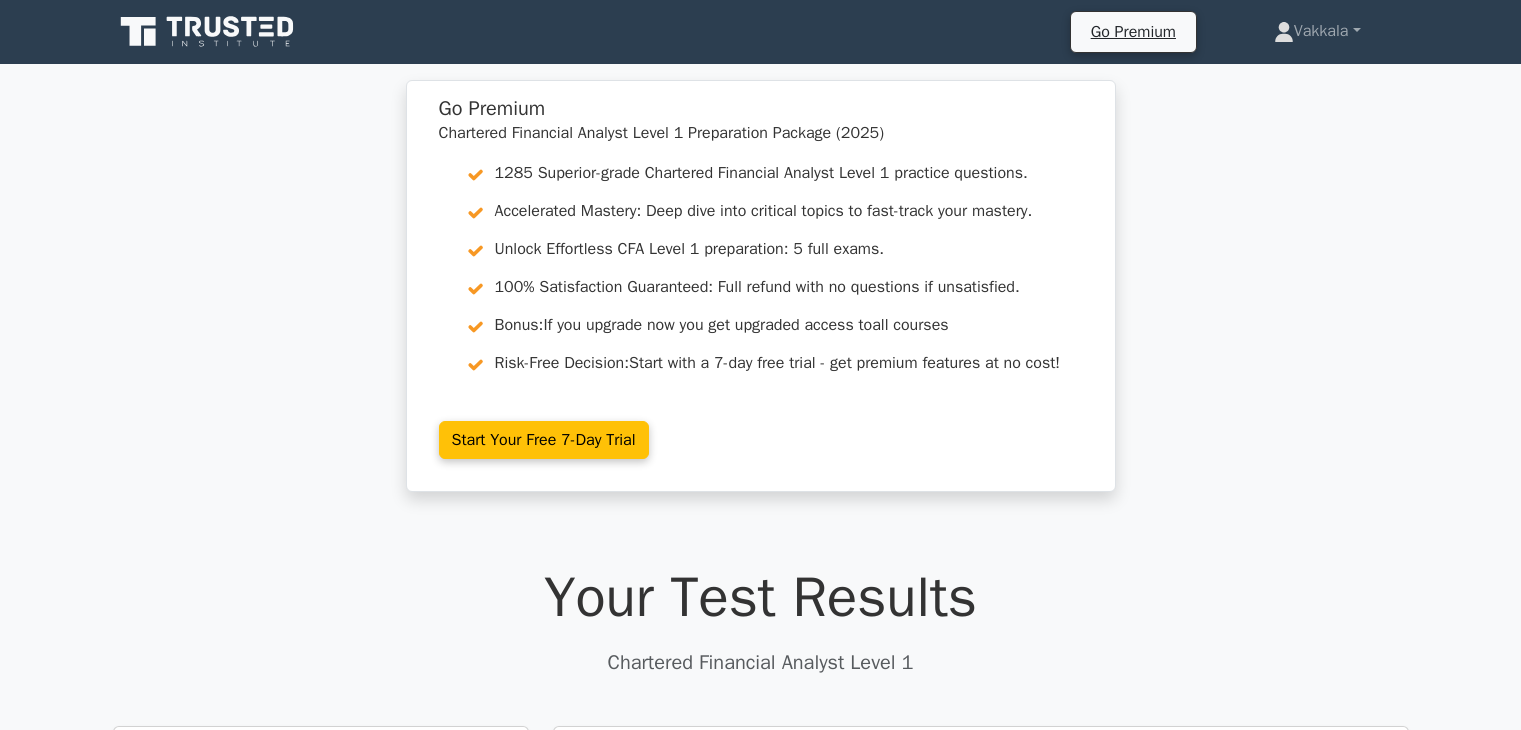scroll, scrollTop: 0, scrollLeft: 0, axis: both 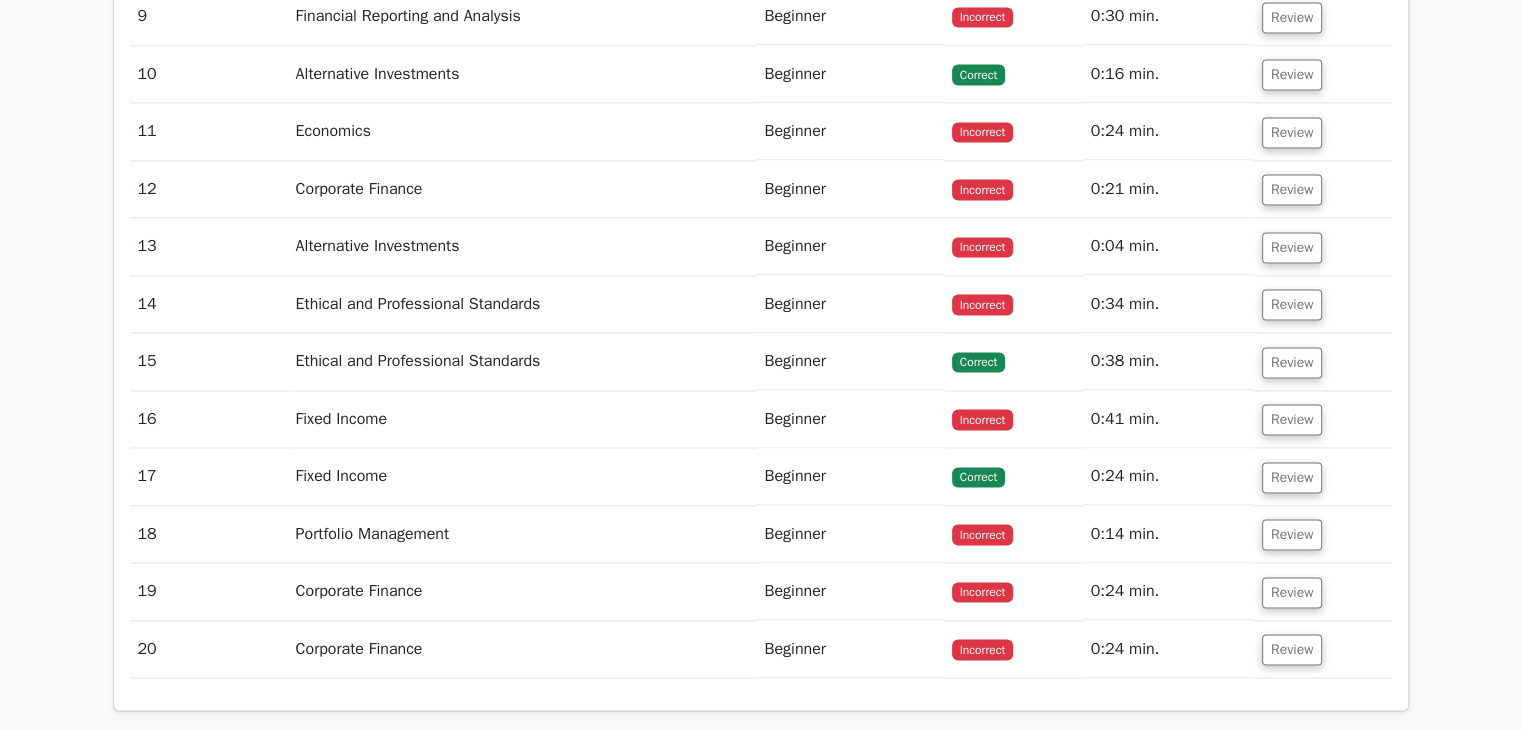 click on "Portfolio Management" at bounding box center [522, 534] 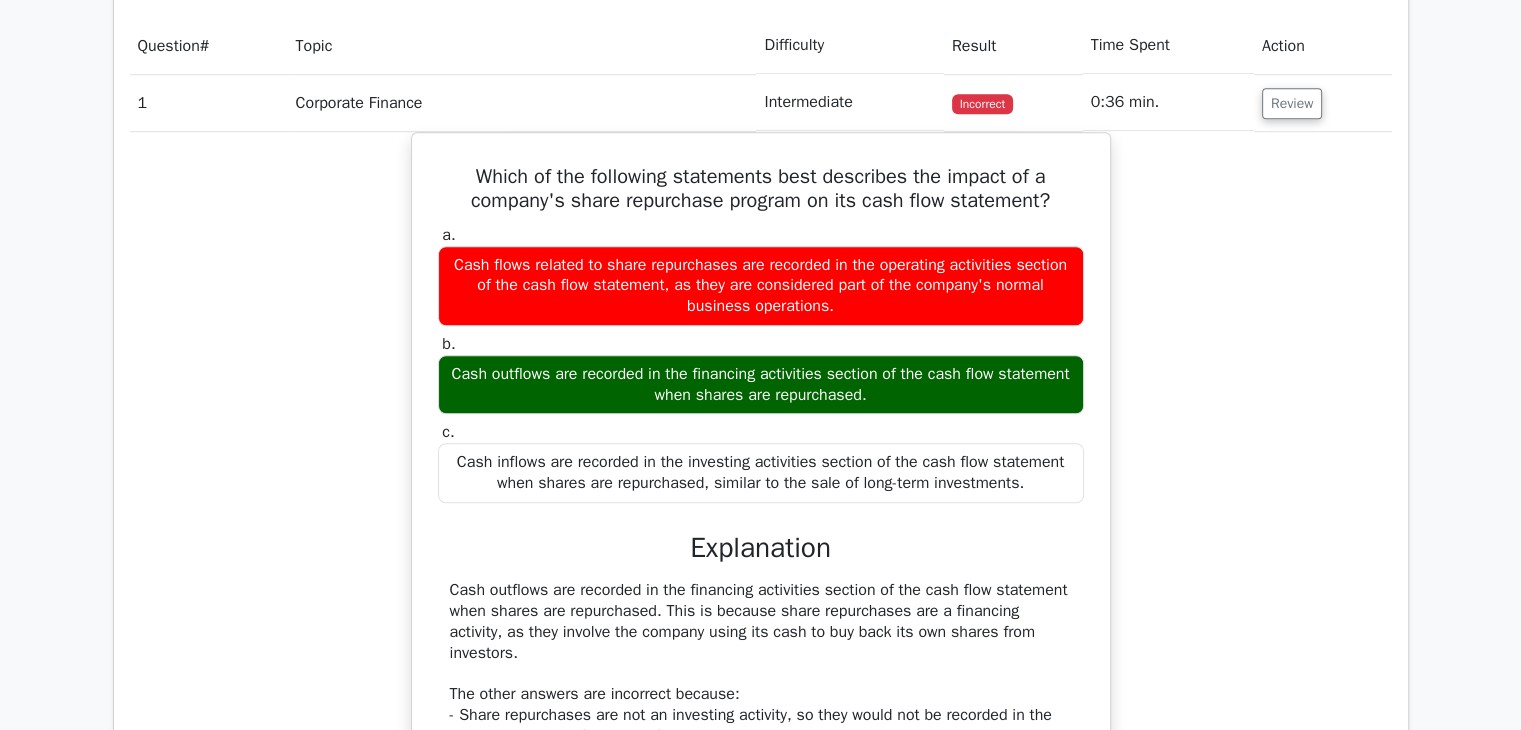 scroll, scrollTop: 1527, scrollLeft: 0, axis: vertical 